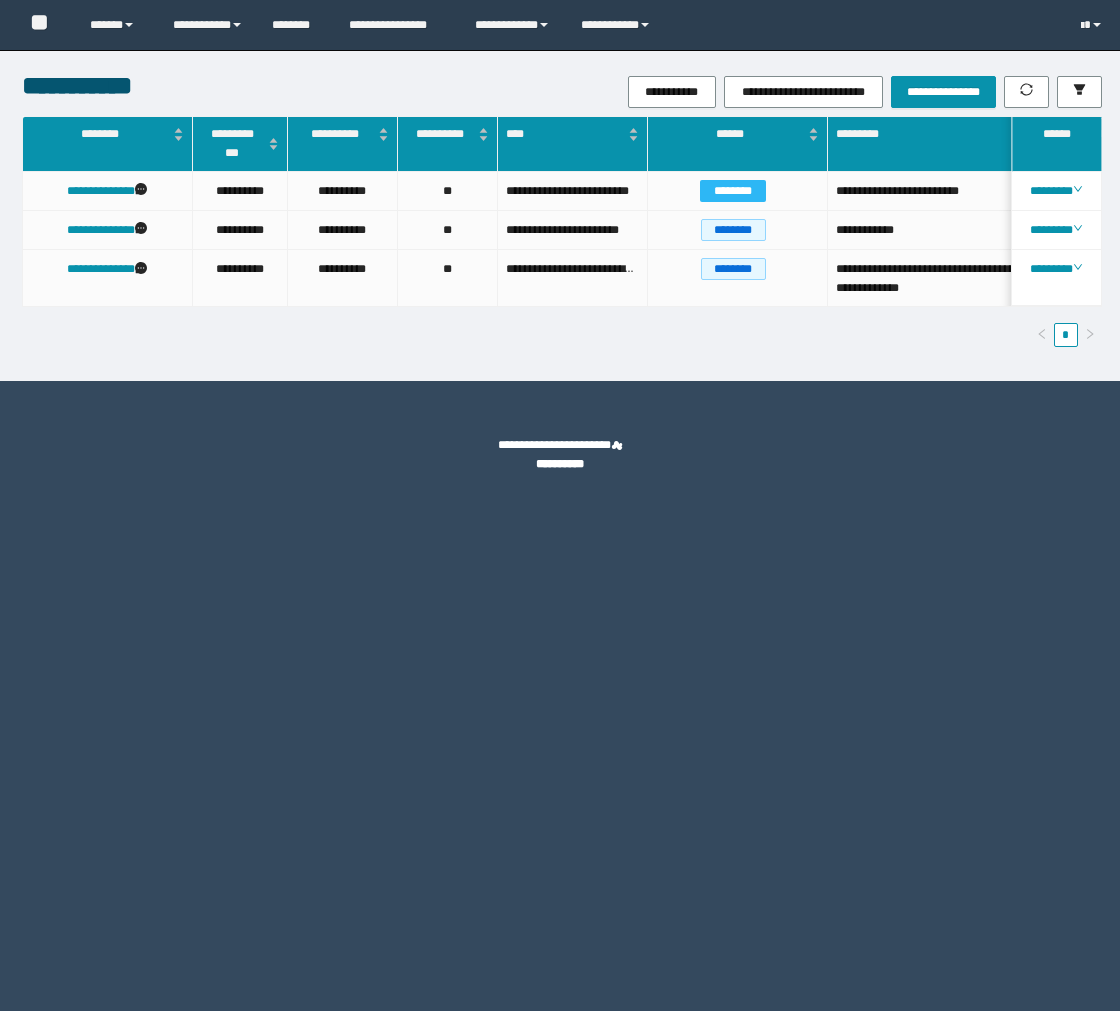 scroll, scrollTop: 0, scrollLeft: 0, axis: both 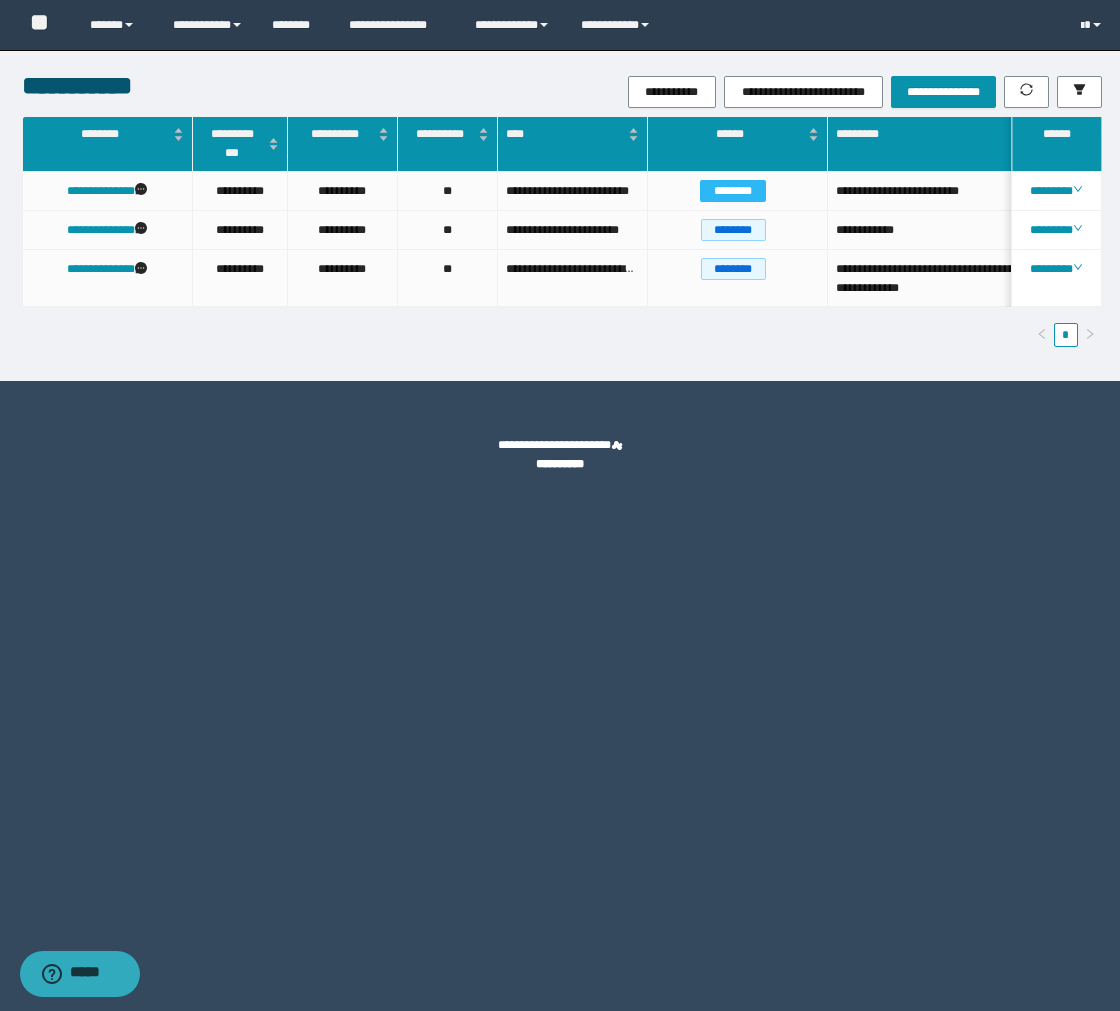 click on "**********" at bounding box center [560, 505] 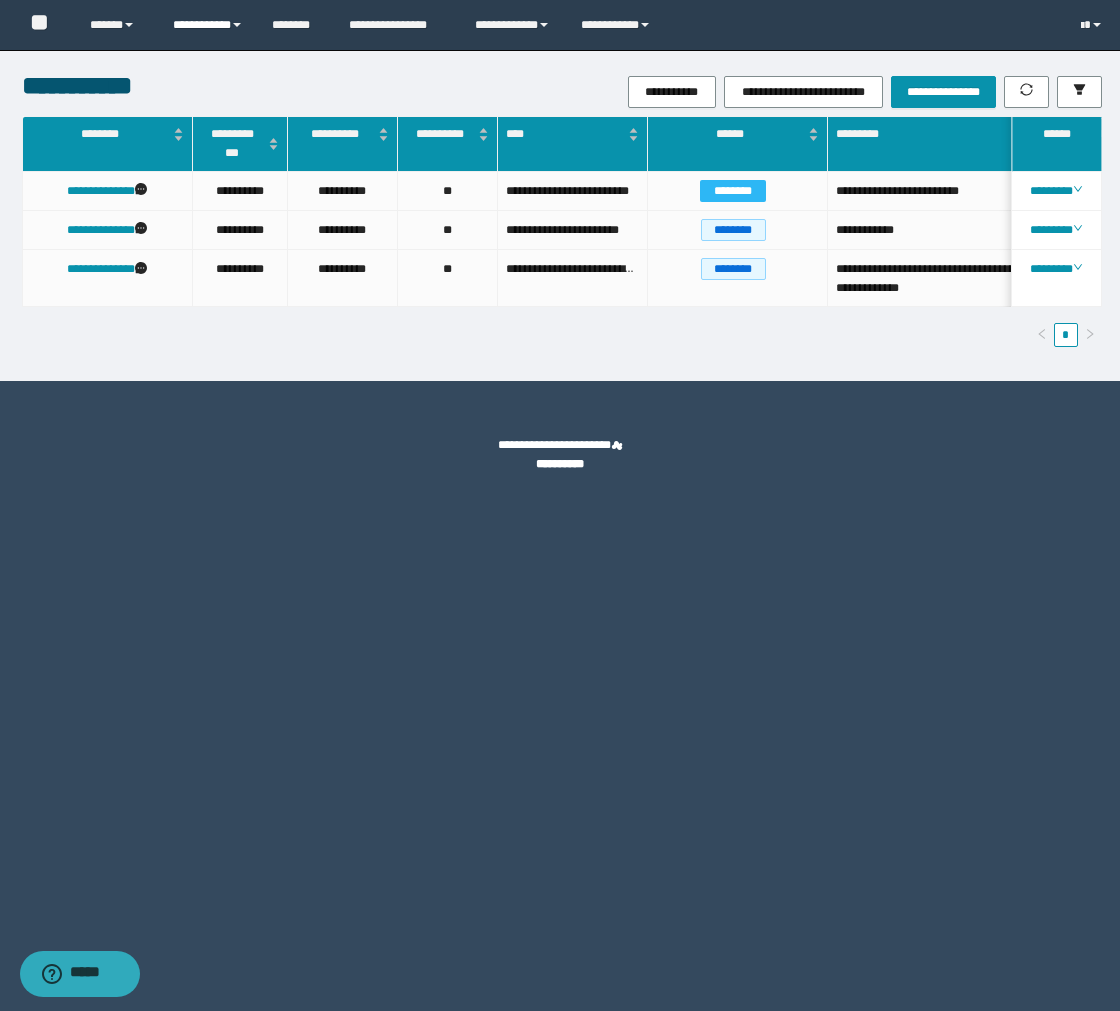 click on "**********" at bounding box center [207, 25] 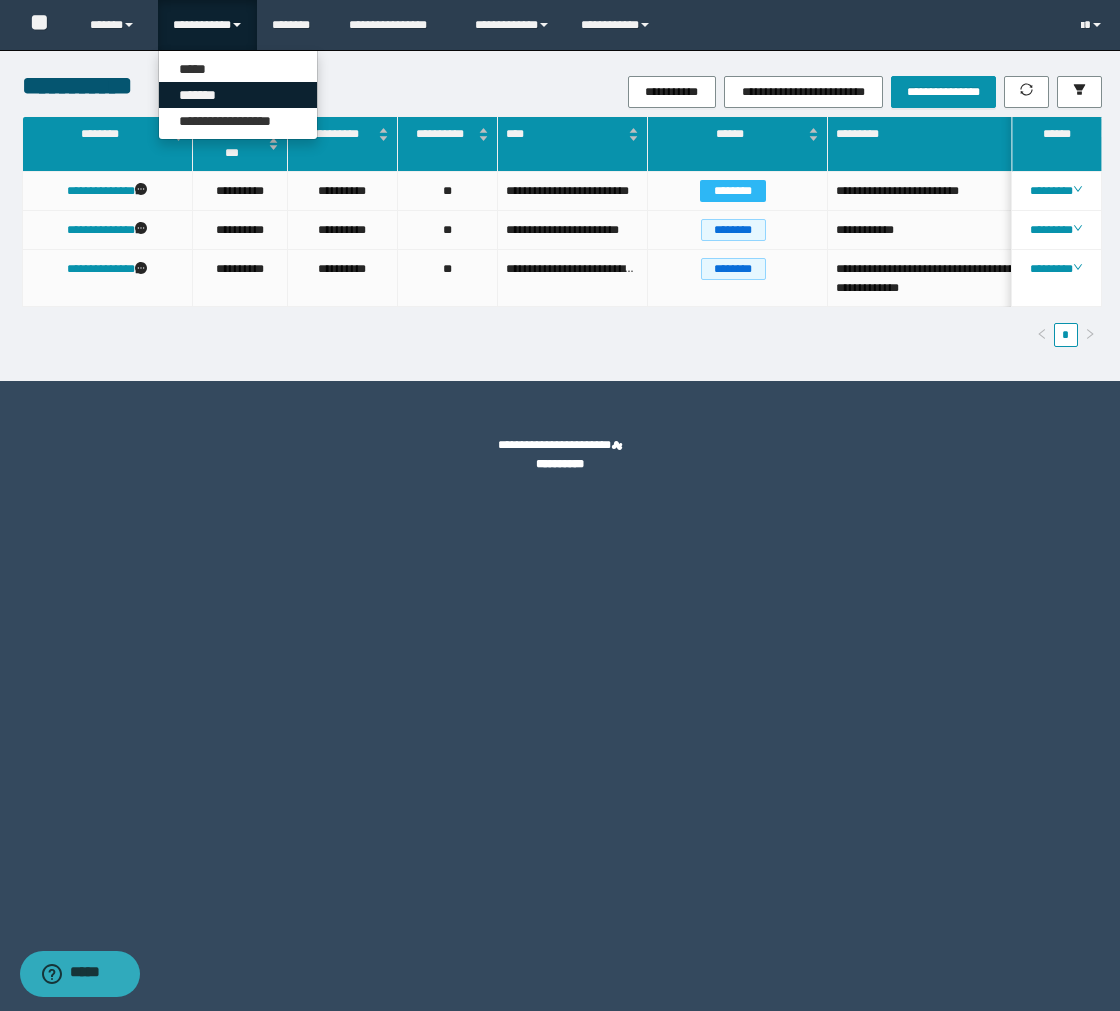 click on "*******" at bounding box center (238, 95) 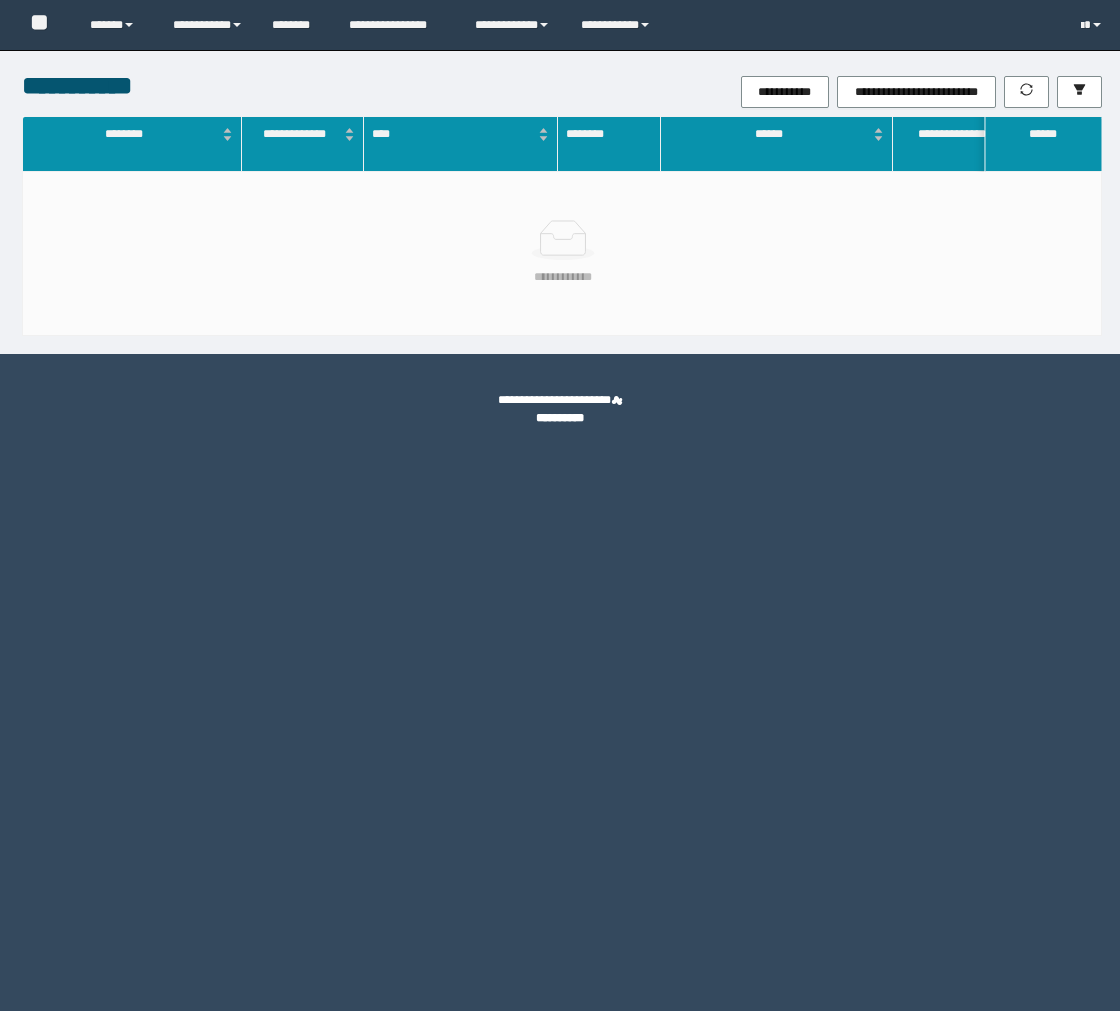 scroll, scrollTop: 0, scrollLeft: 0, axis: both 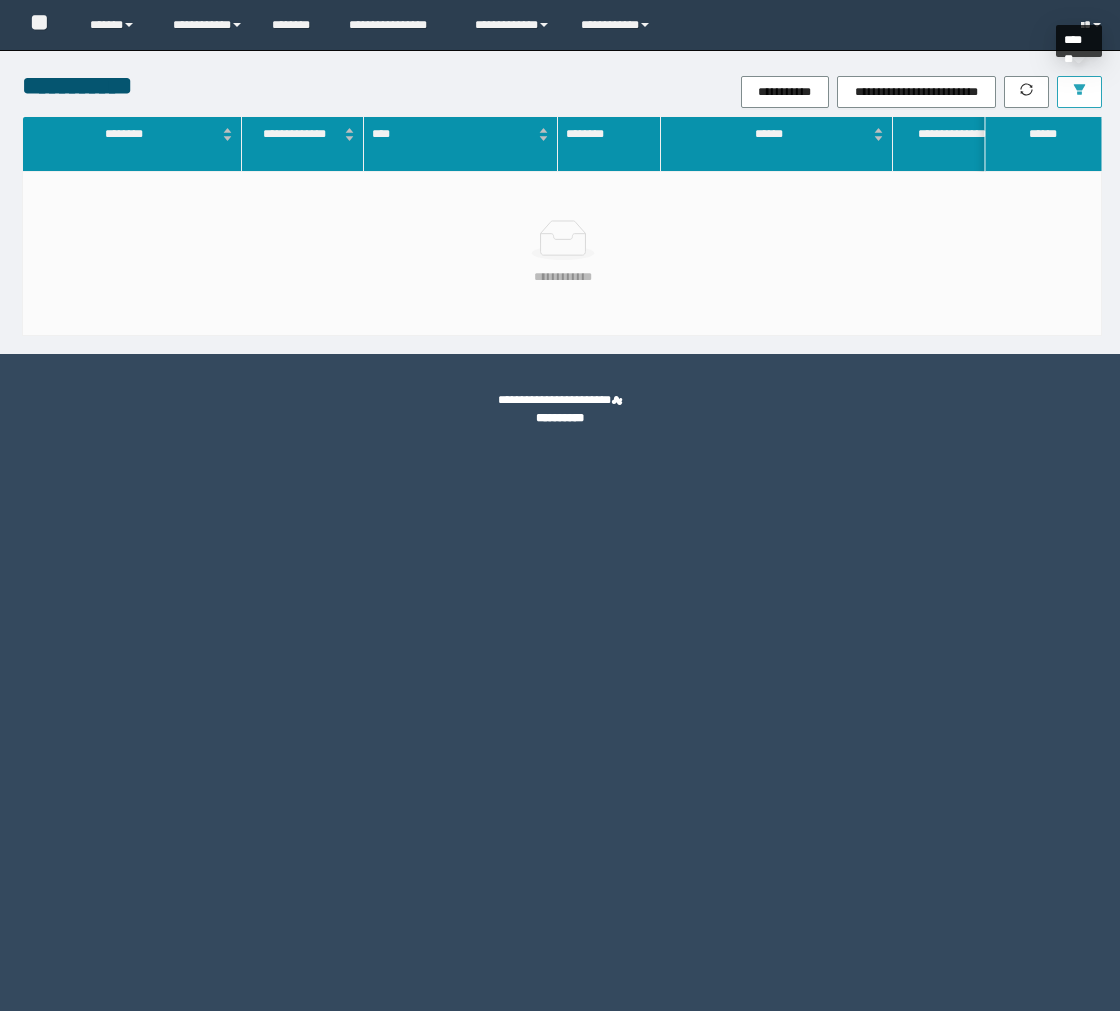 click at bounding box center [1079, 91] 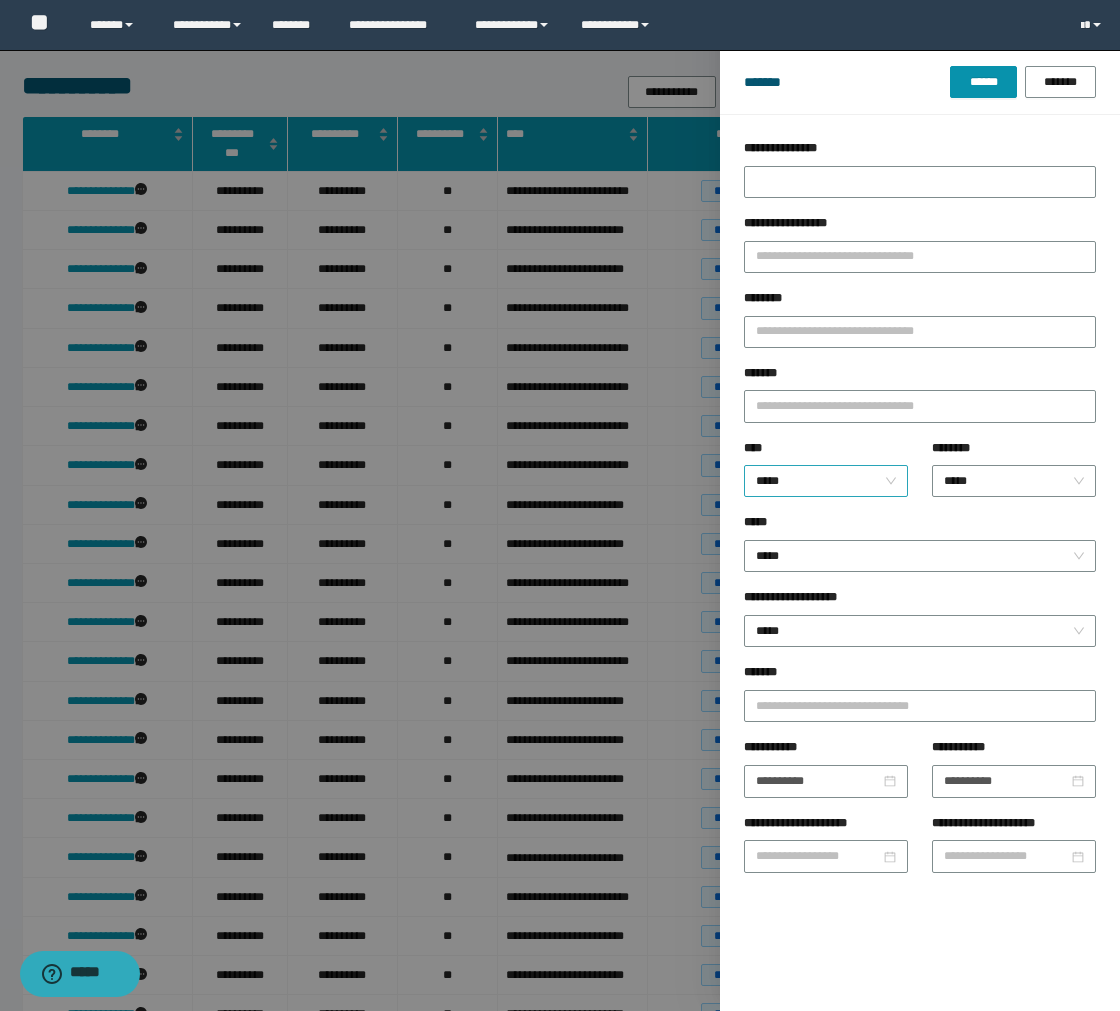 click on "*****" at bounding box center [826, 481] 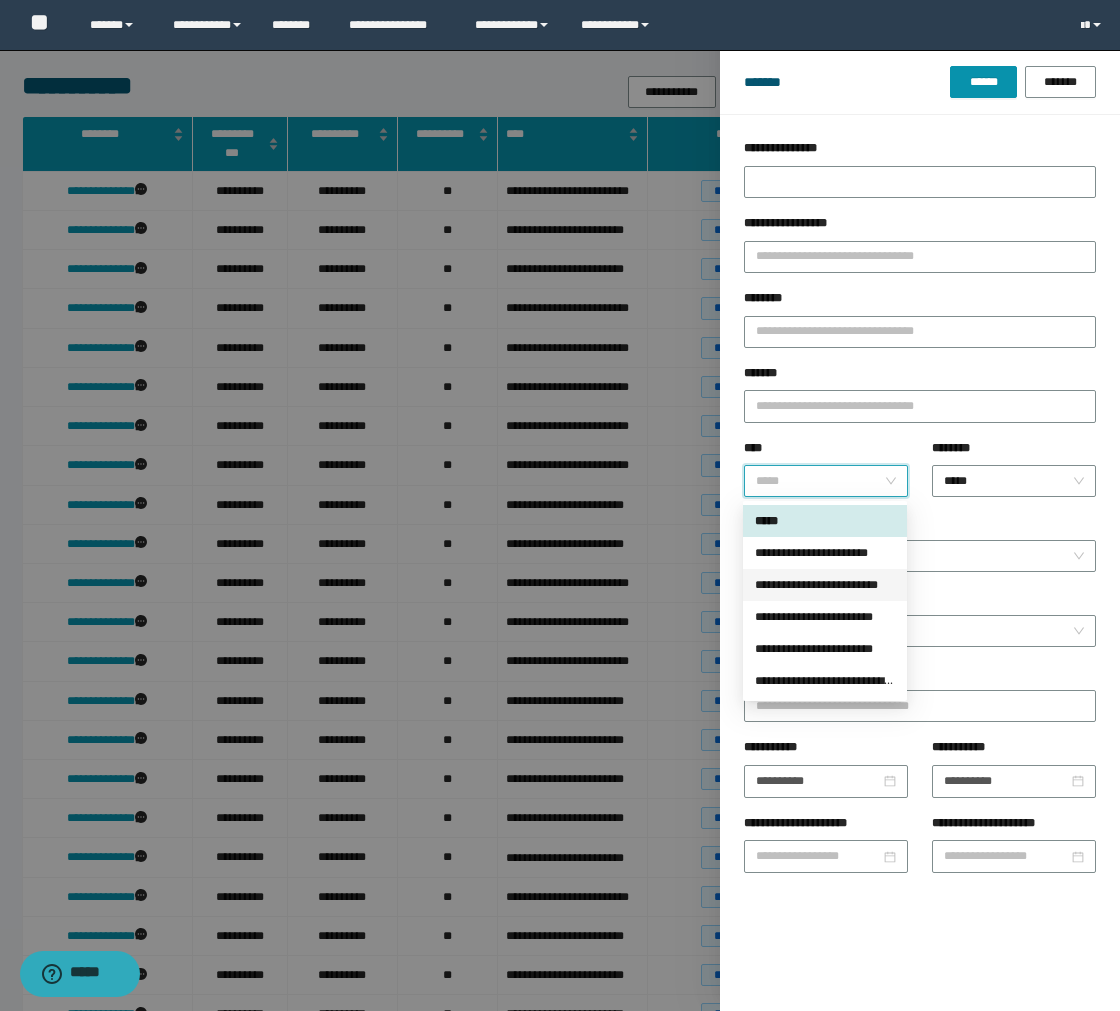 click on "**********" at bounding box center [825, 585] 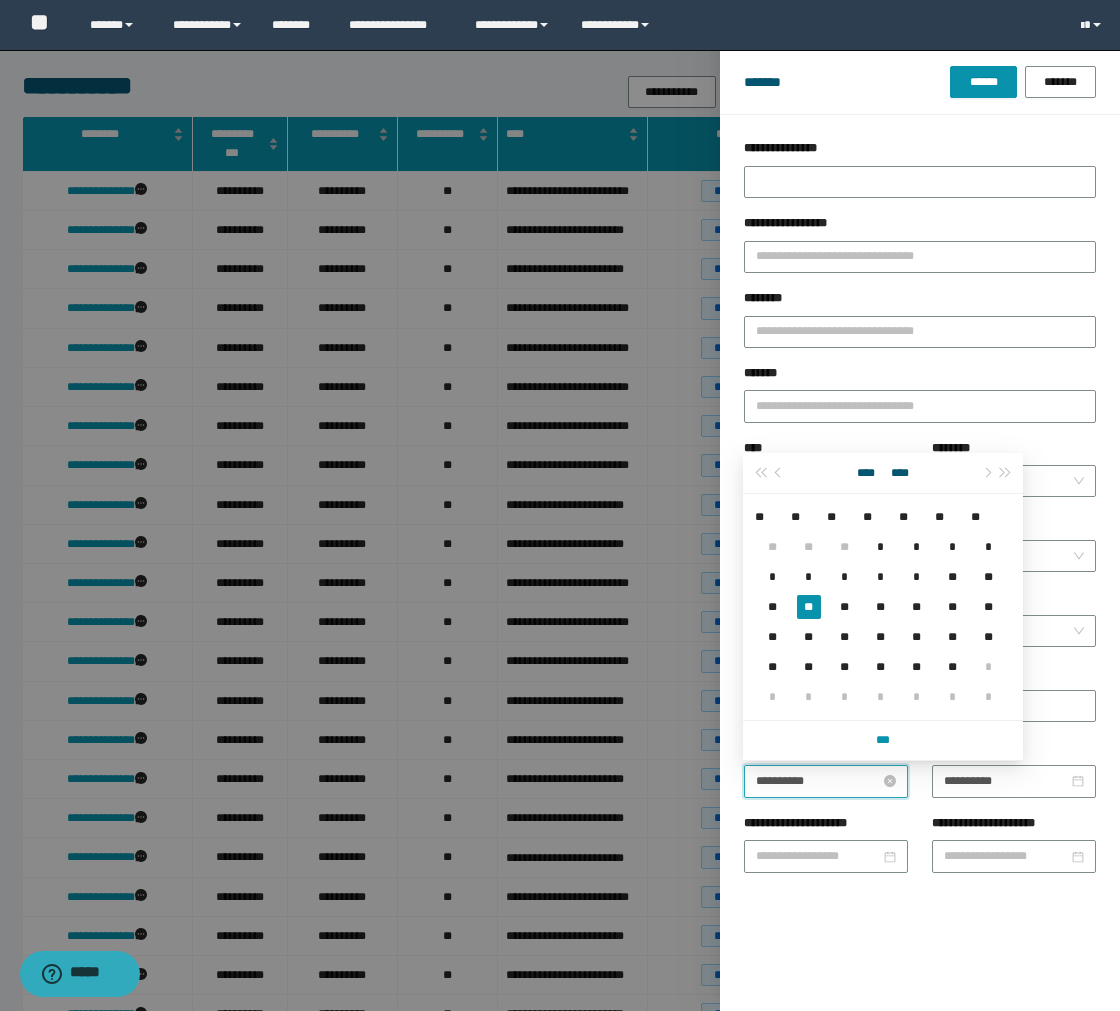 click on "**********" at bounding box center [818, 781] 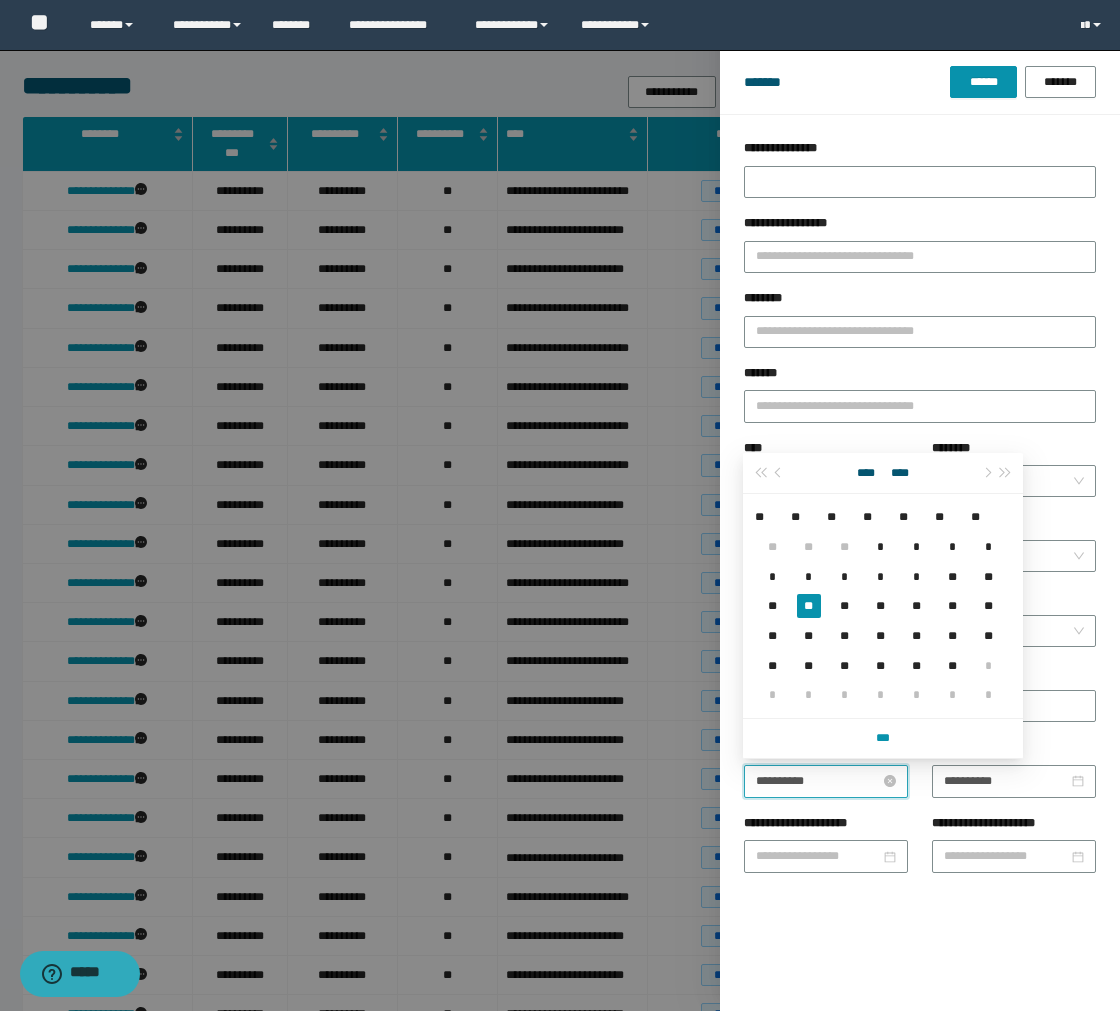 click on "**********" at bounding box center [818, 781] 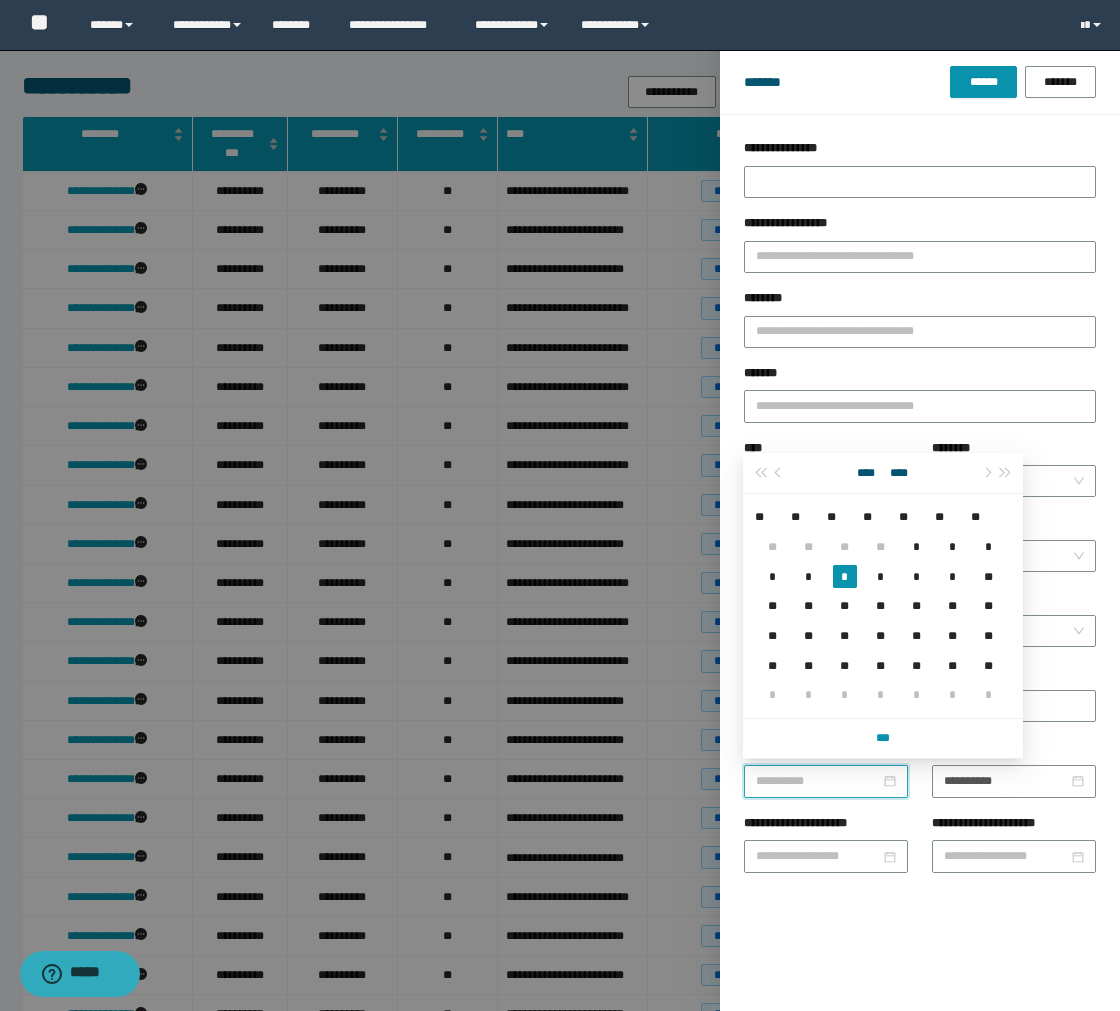 click on "*" at bounding box center (845, 577) 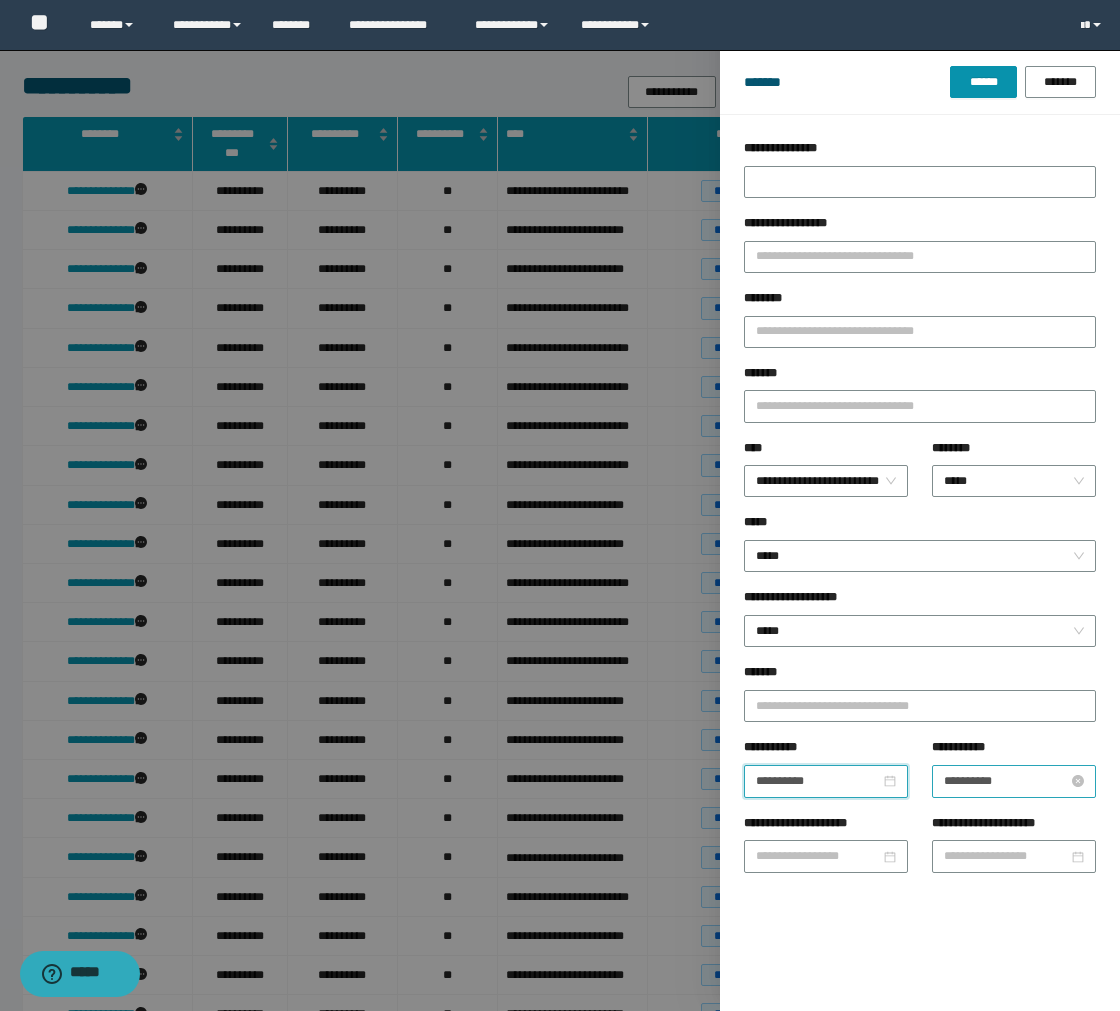 type on "**********" 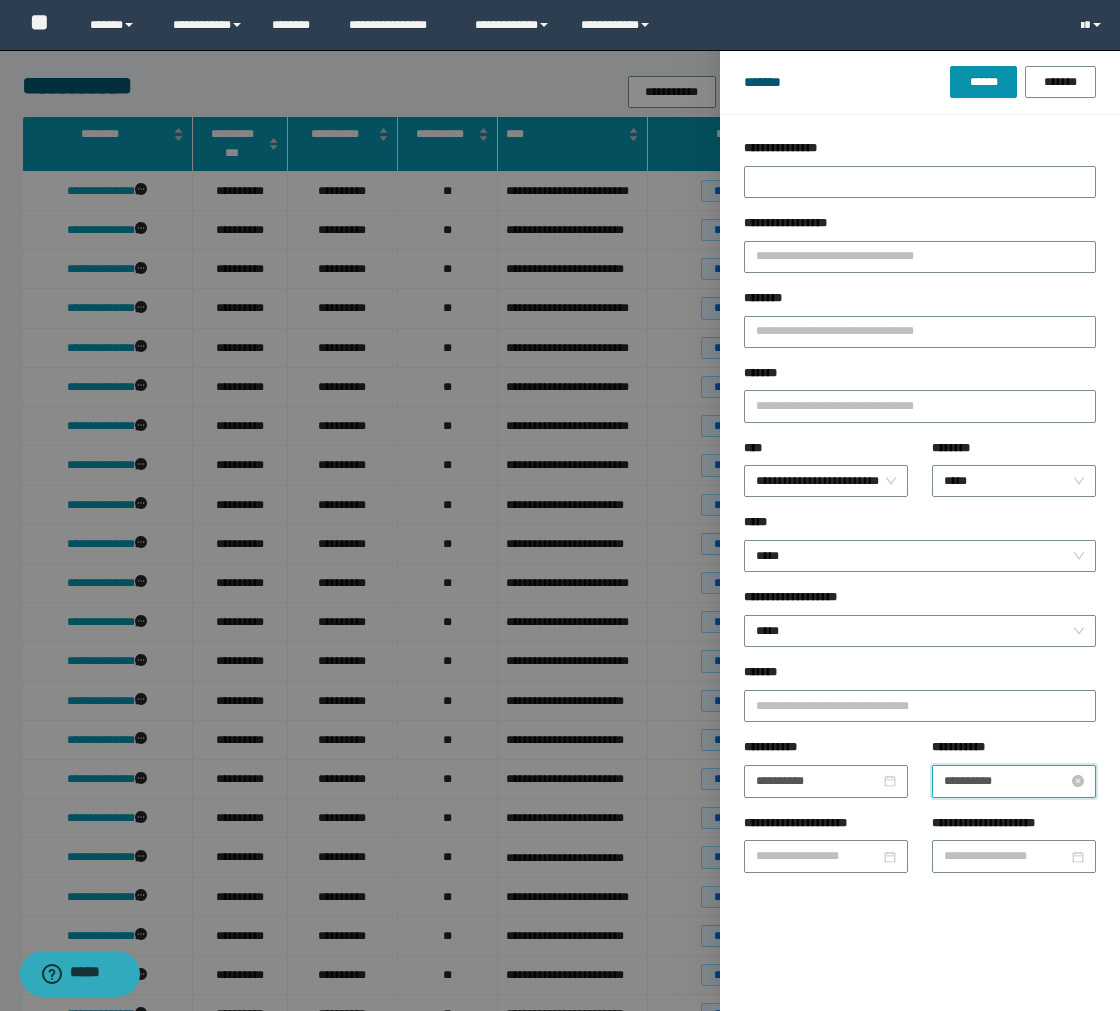 click on "**********" at bounding box center [1006, 781] 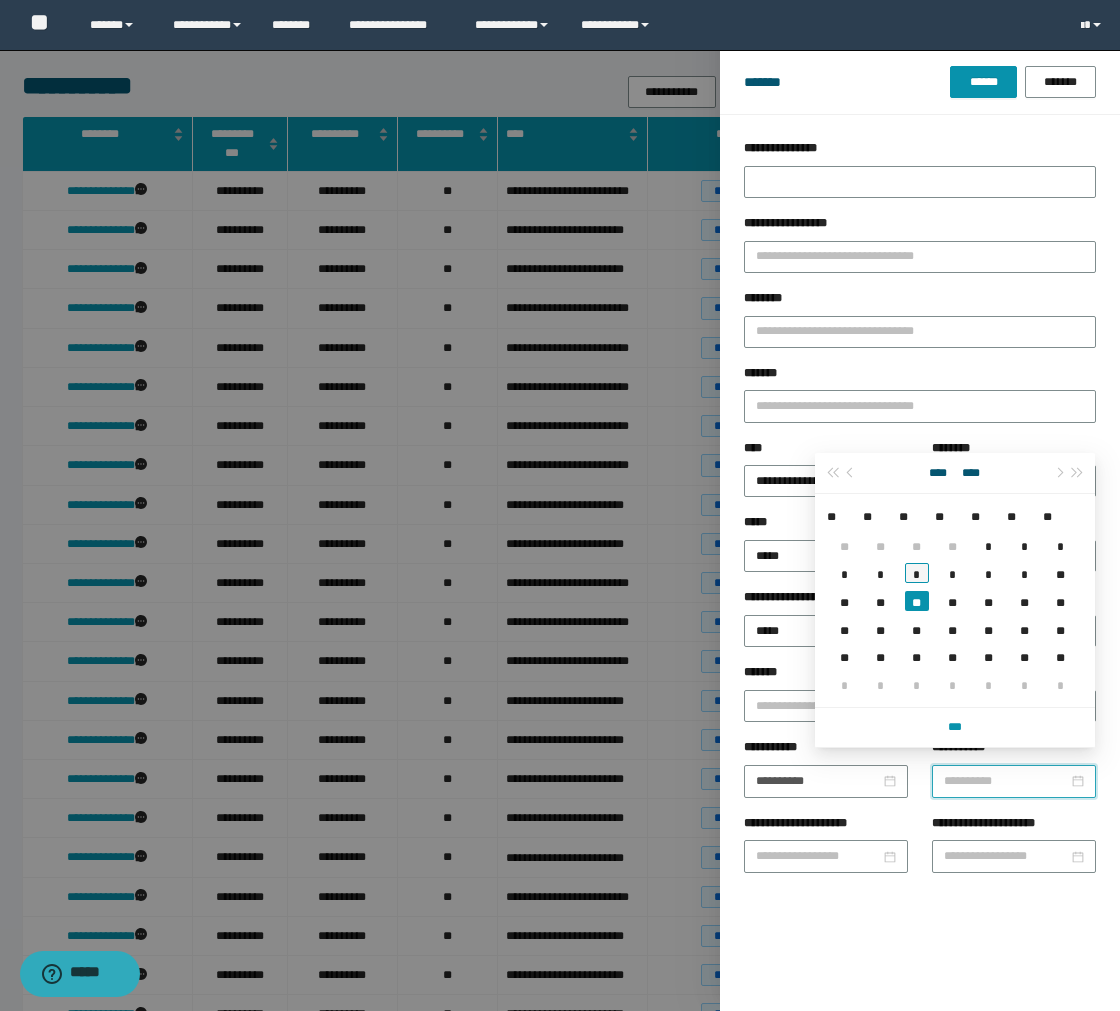 type on "**********" 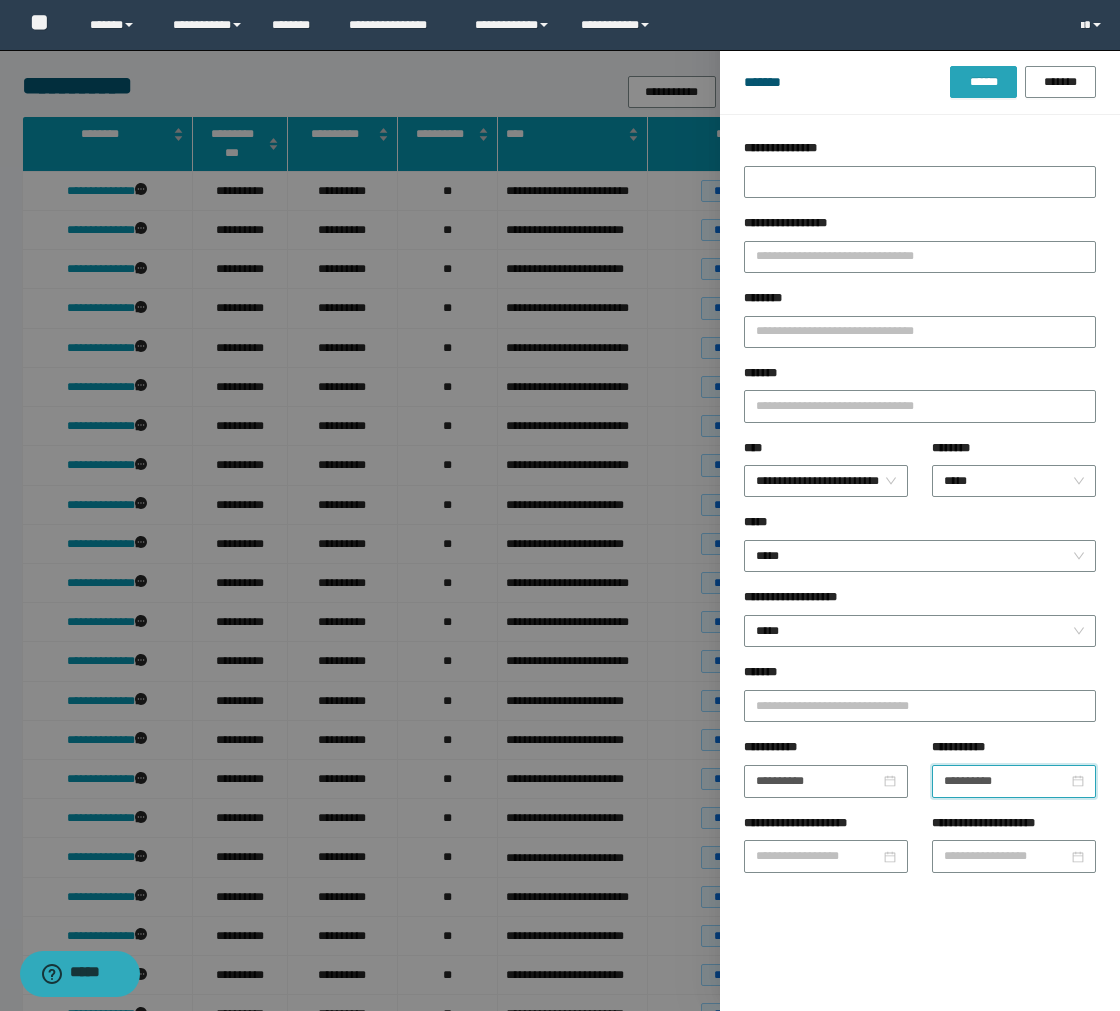click on "******" at bounding box center [983, 82] 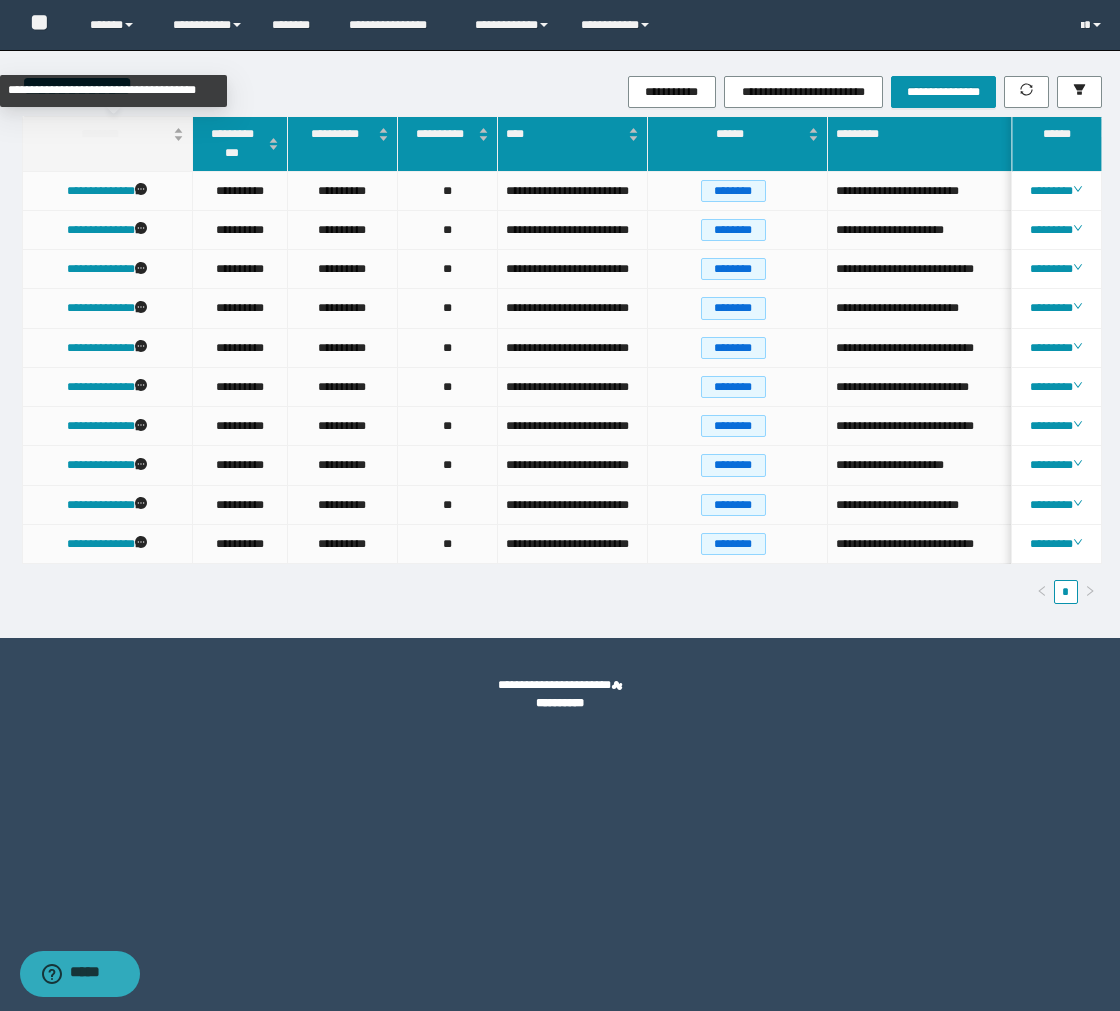 click on "********" at bounding box center [107, 134] 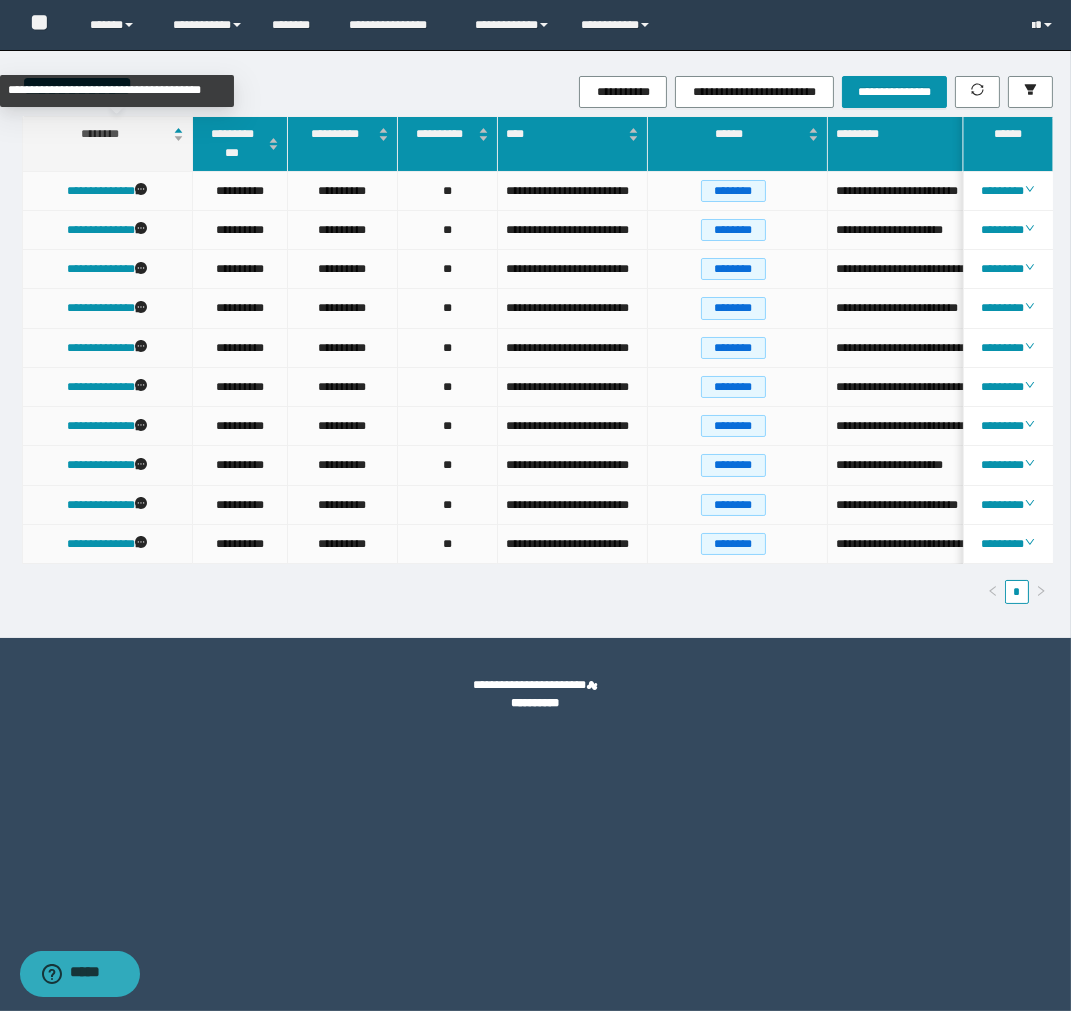 click on "********" at bounding box center [107, 134] 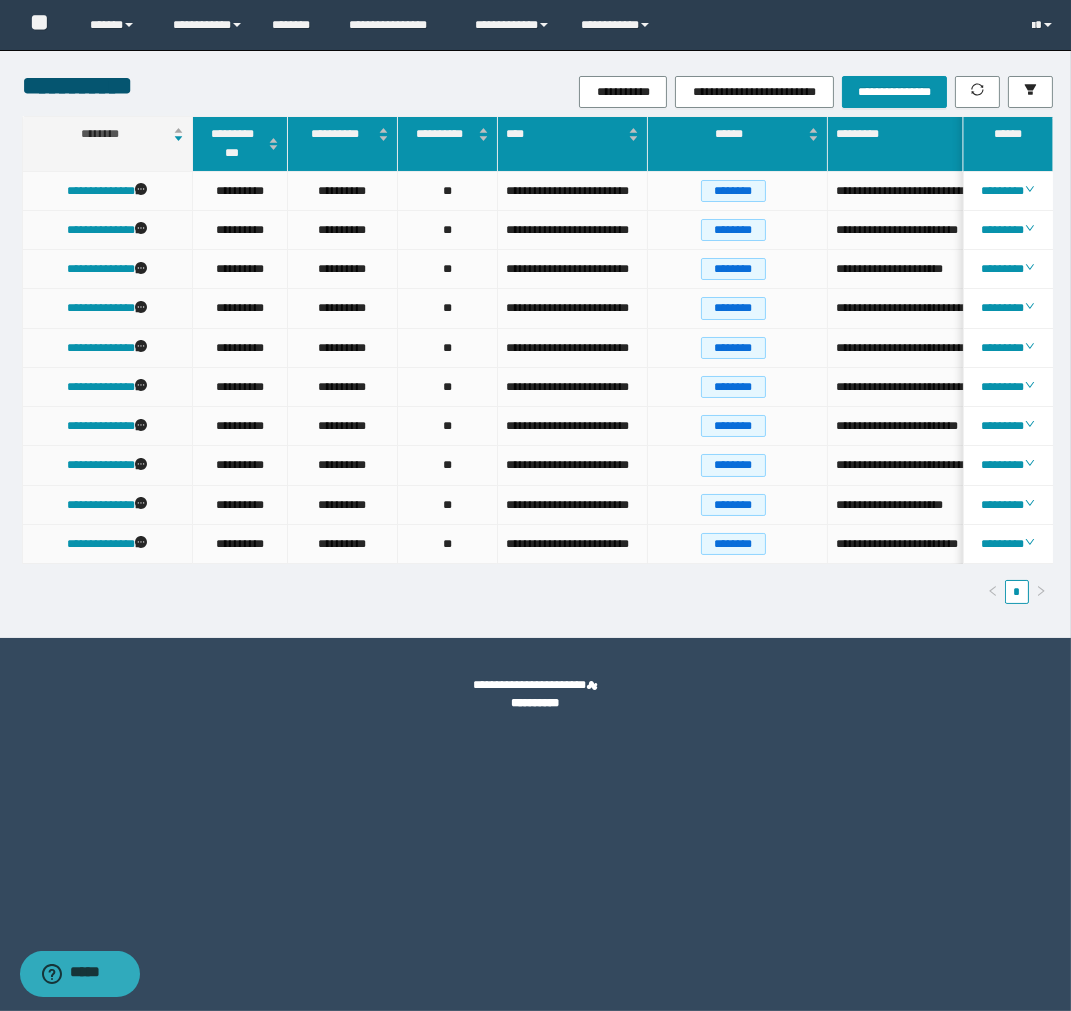 click on "********" at bounding box center [107, 134] 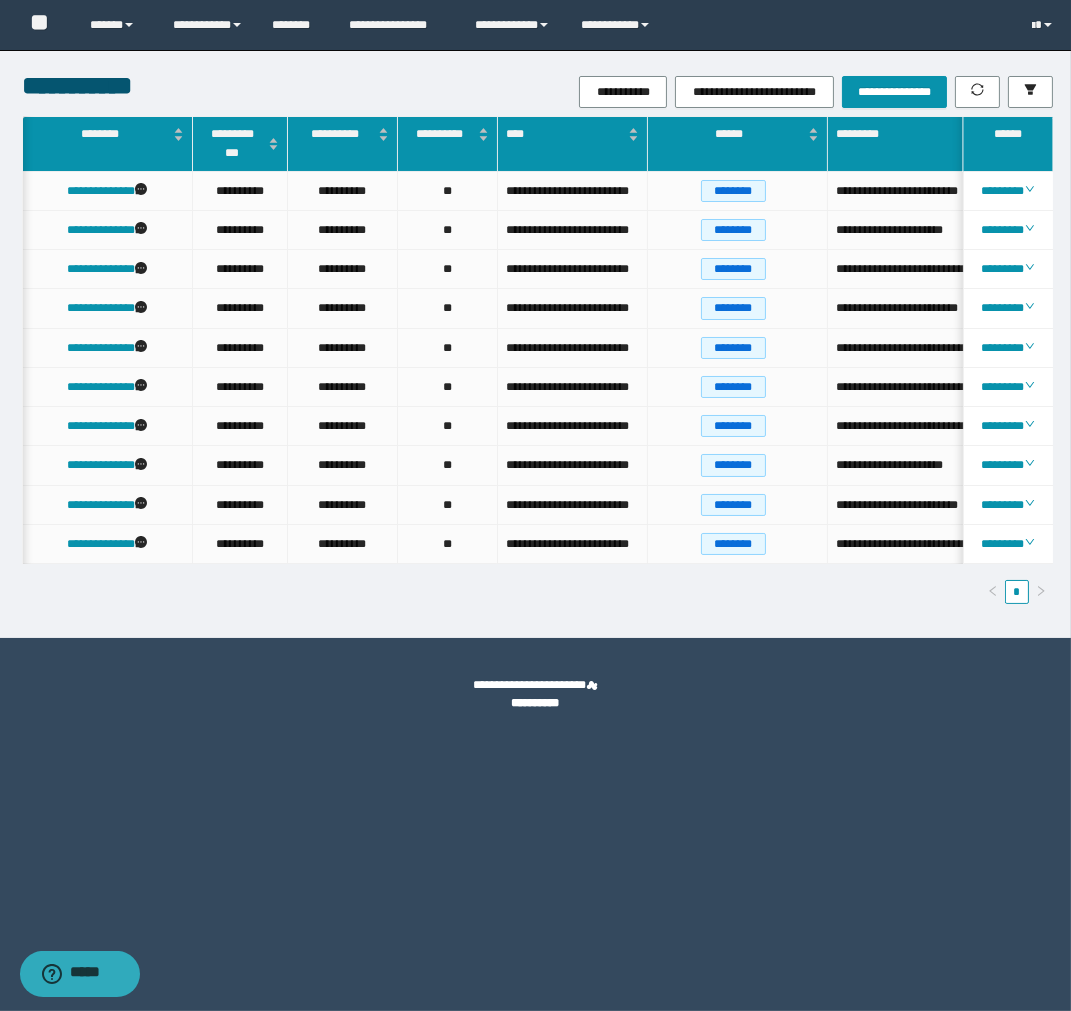 scroll, scrollTop: 0, scrollLeft: 58, axis: horizontal 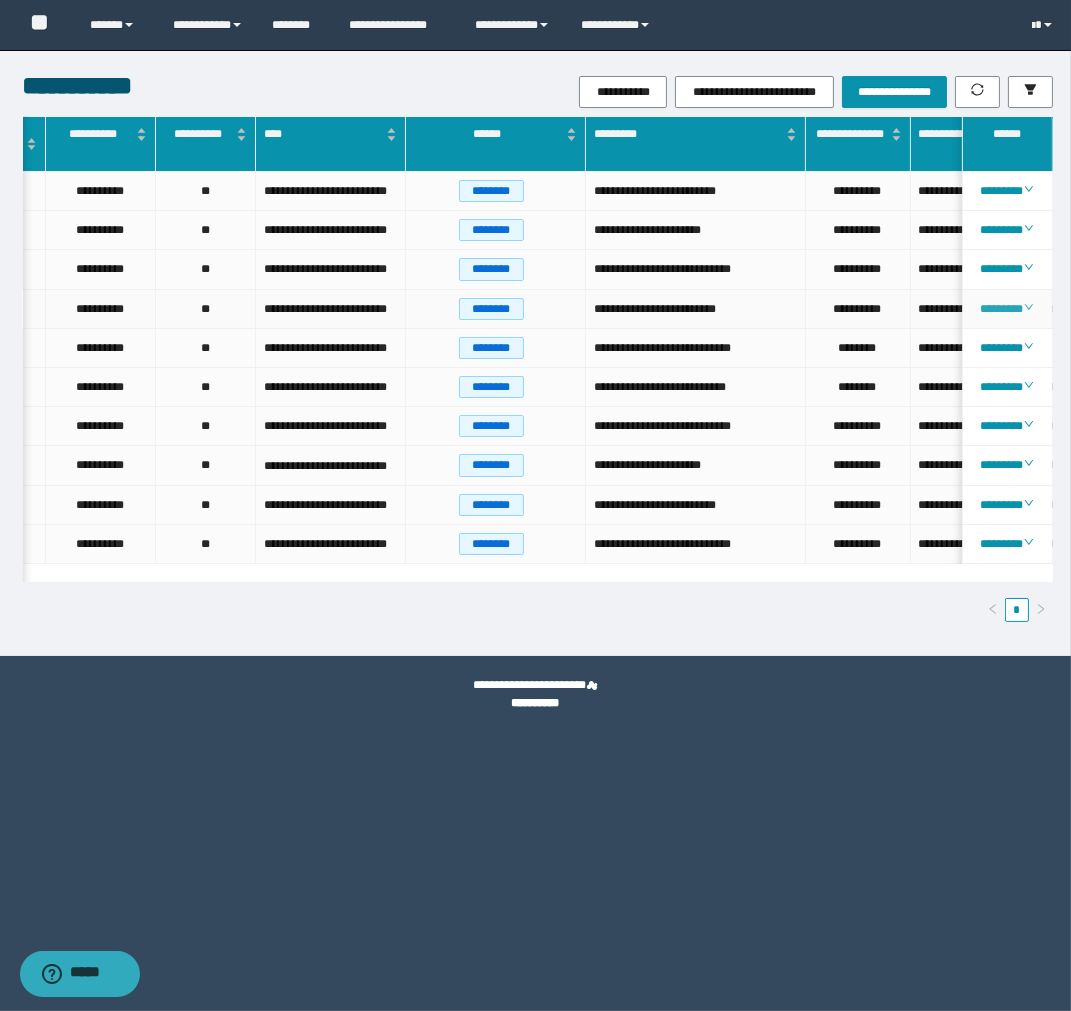 click on "********" at bounding box center (1007, 309) 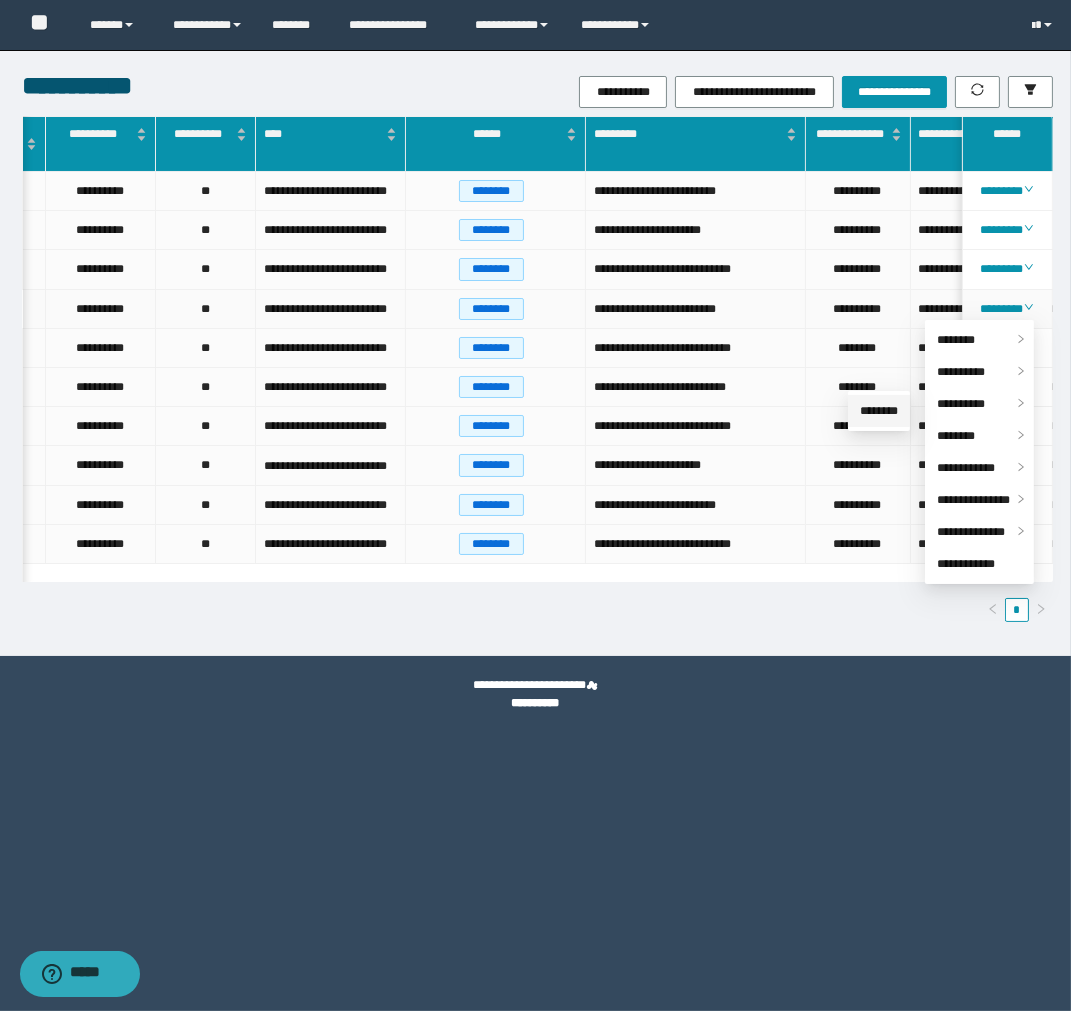 click on "********" at bounding box center [879, 411] 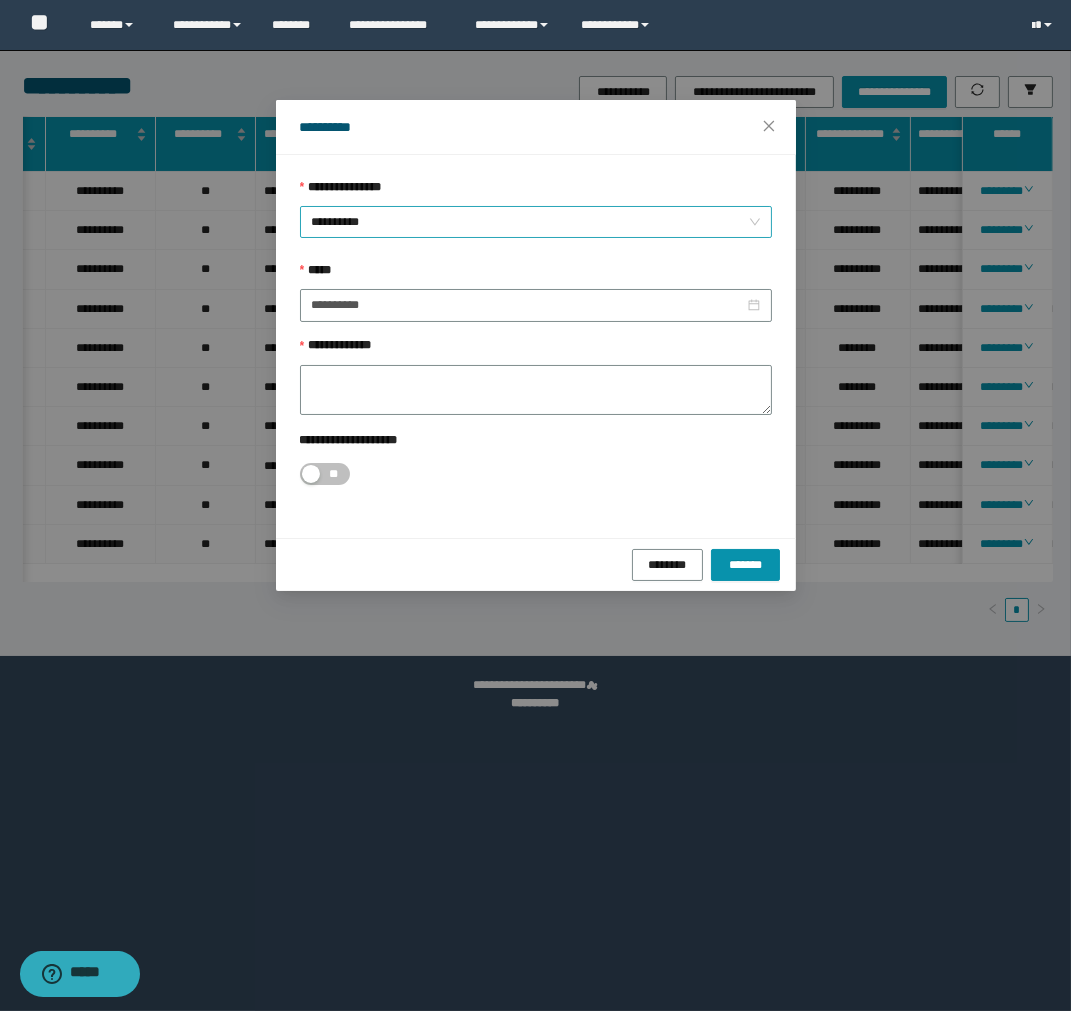 click on "**********" at bounding box center [536, 222] 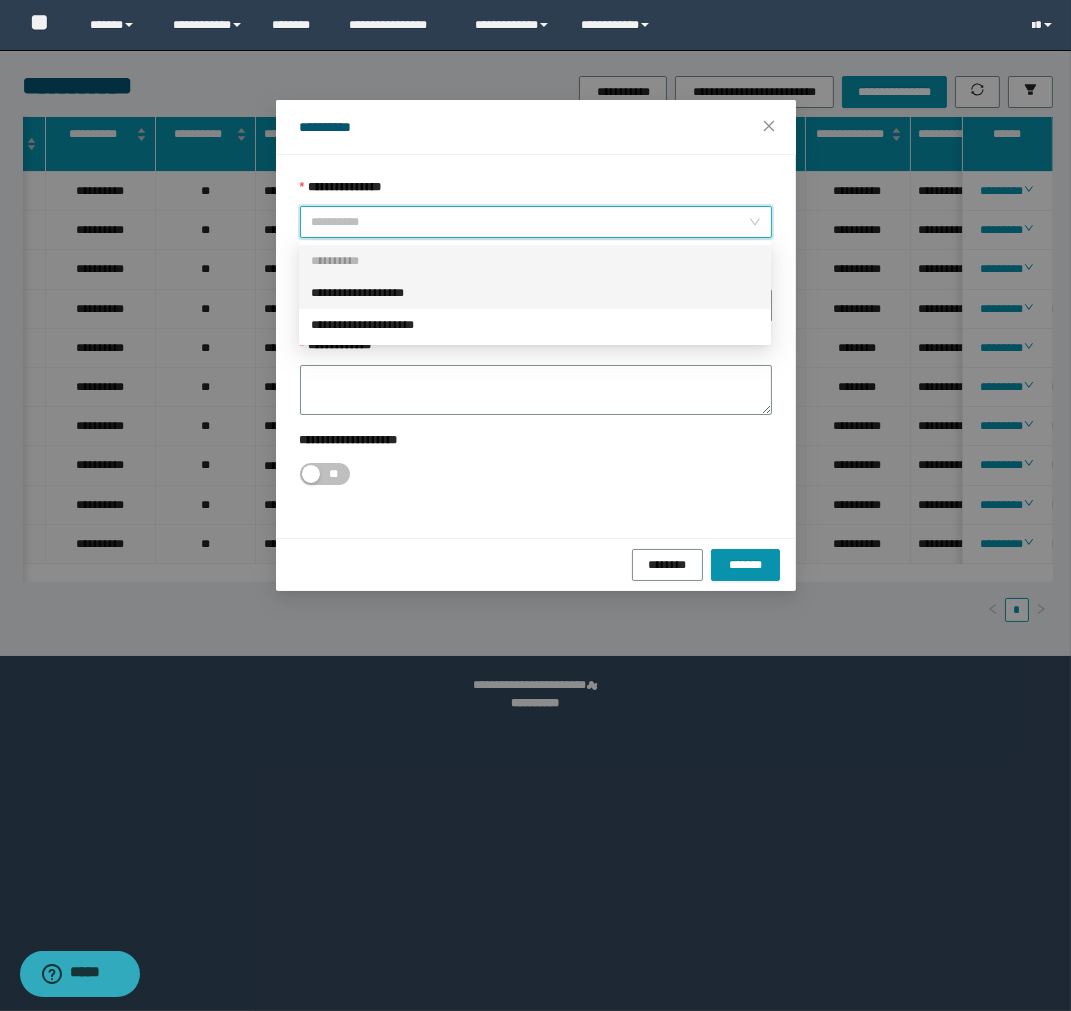 click on "**********" at bounding box center (535, 293) 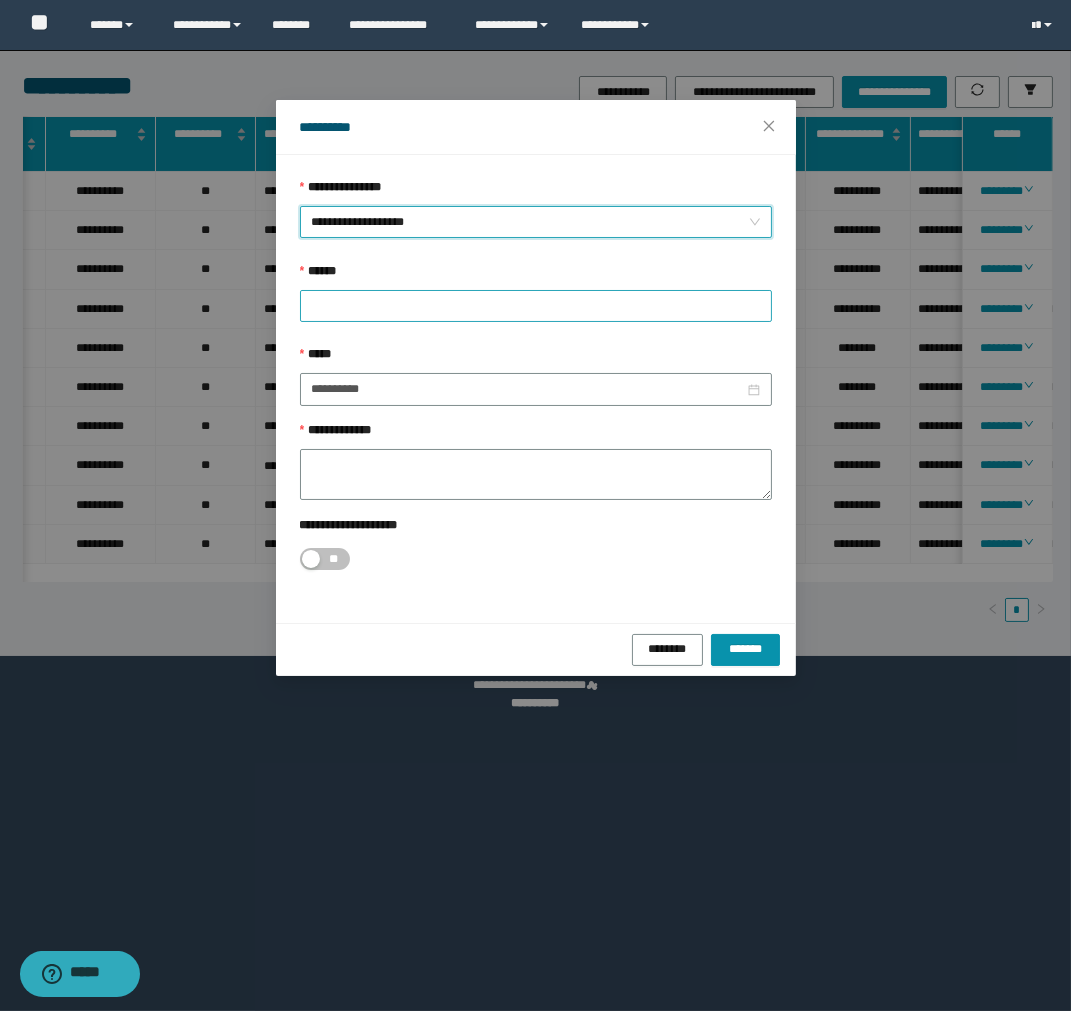 click at bounding box center [535, 306] 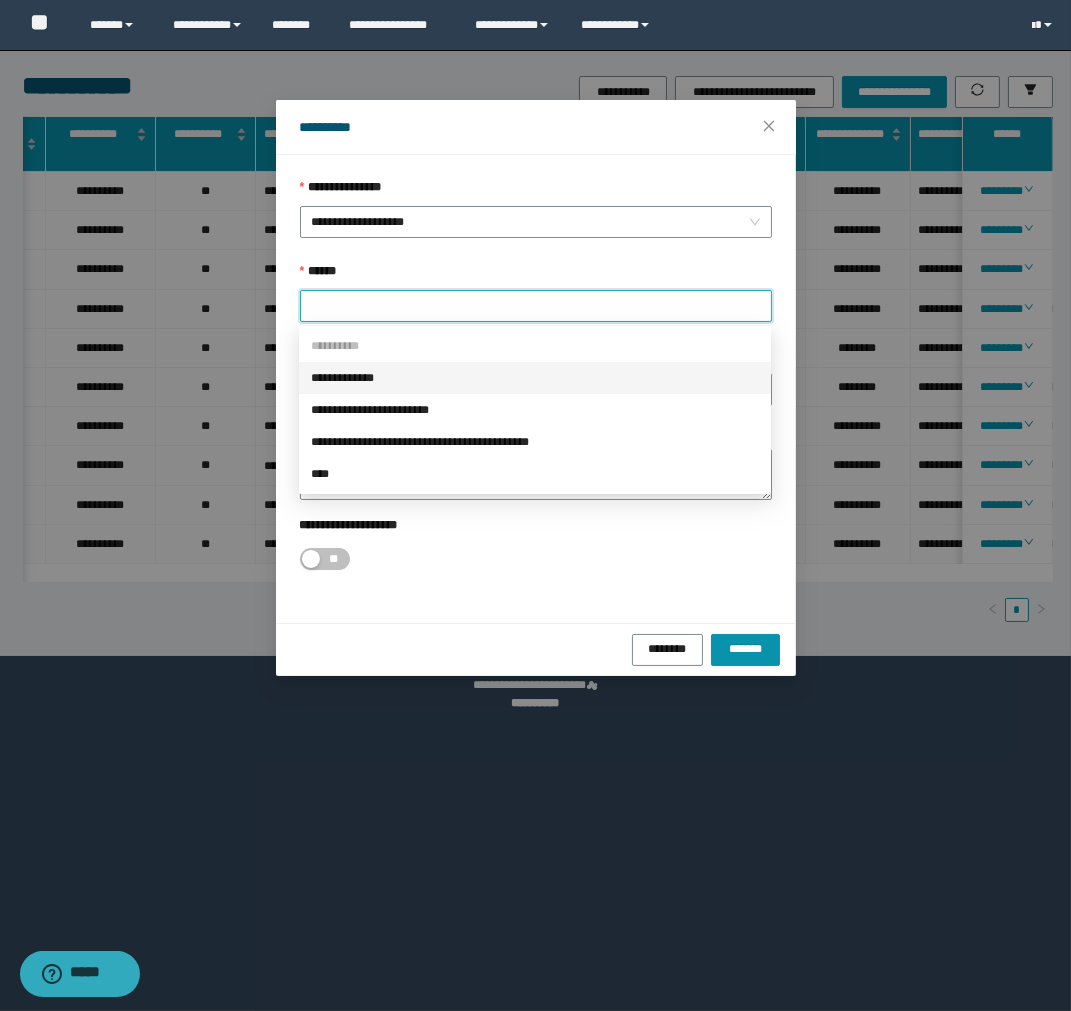 click on "**********" at bounding box center (535, 378) 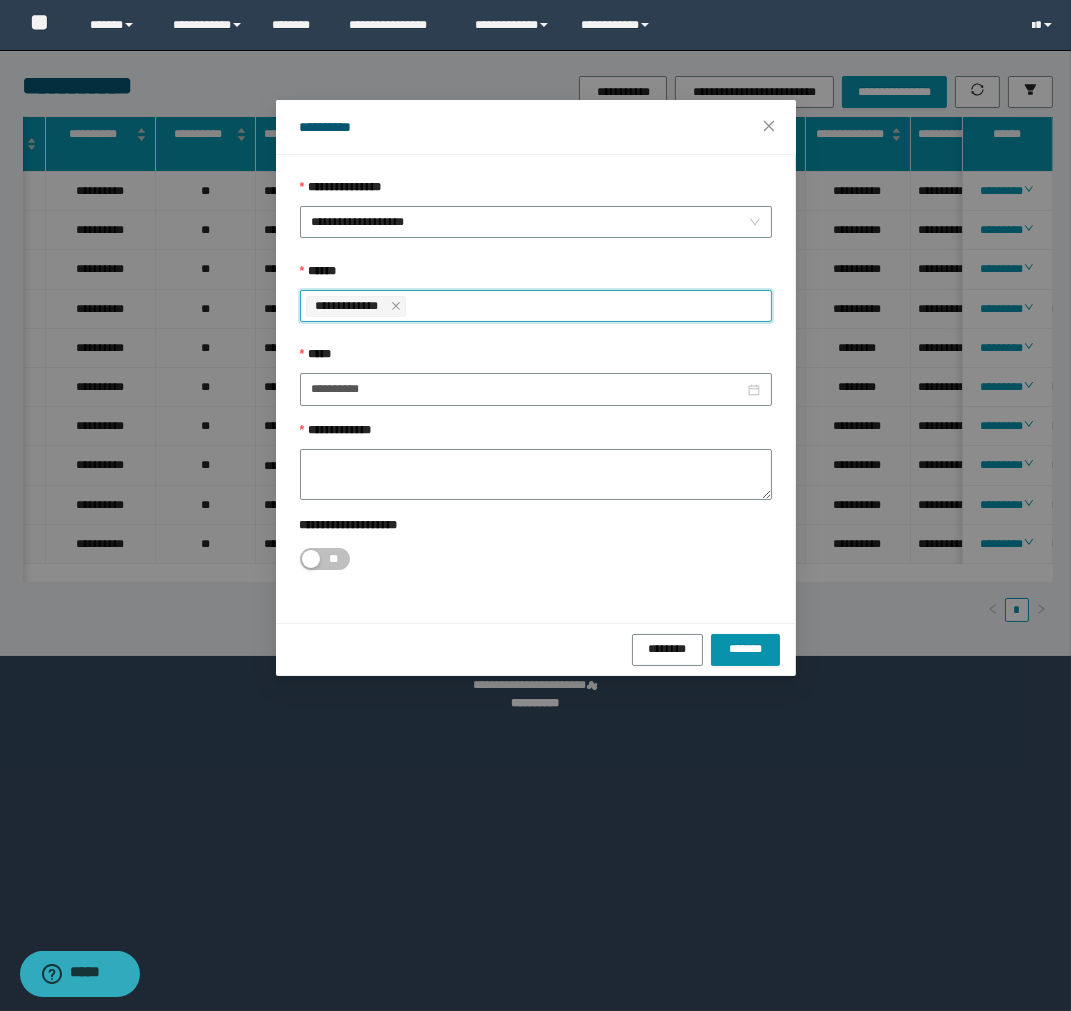 click on "******" at bounding box center (536, 276) 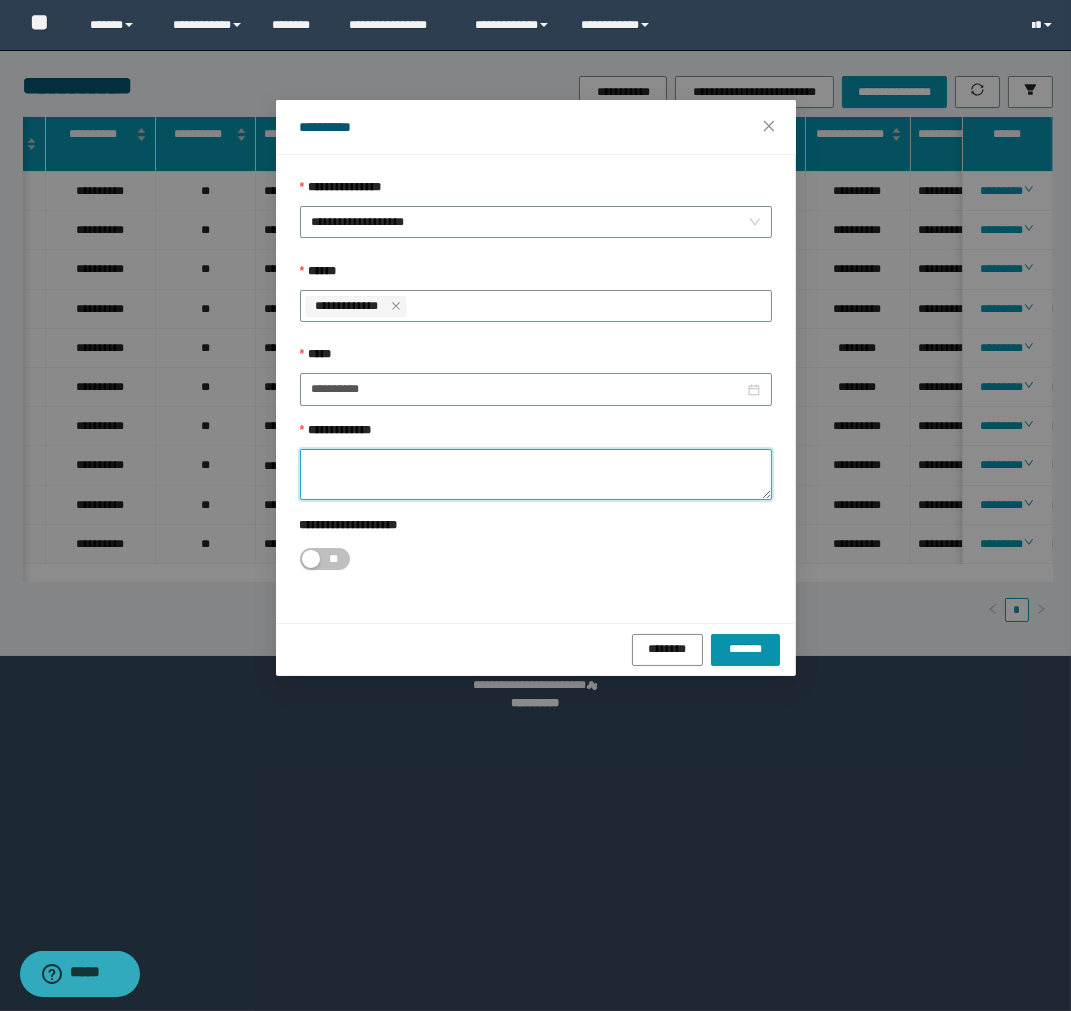 click on "**********" at bounding box center [536, 474] 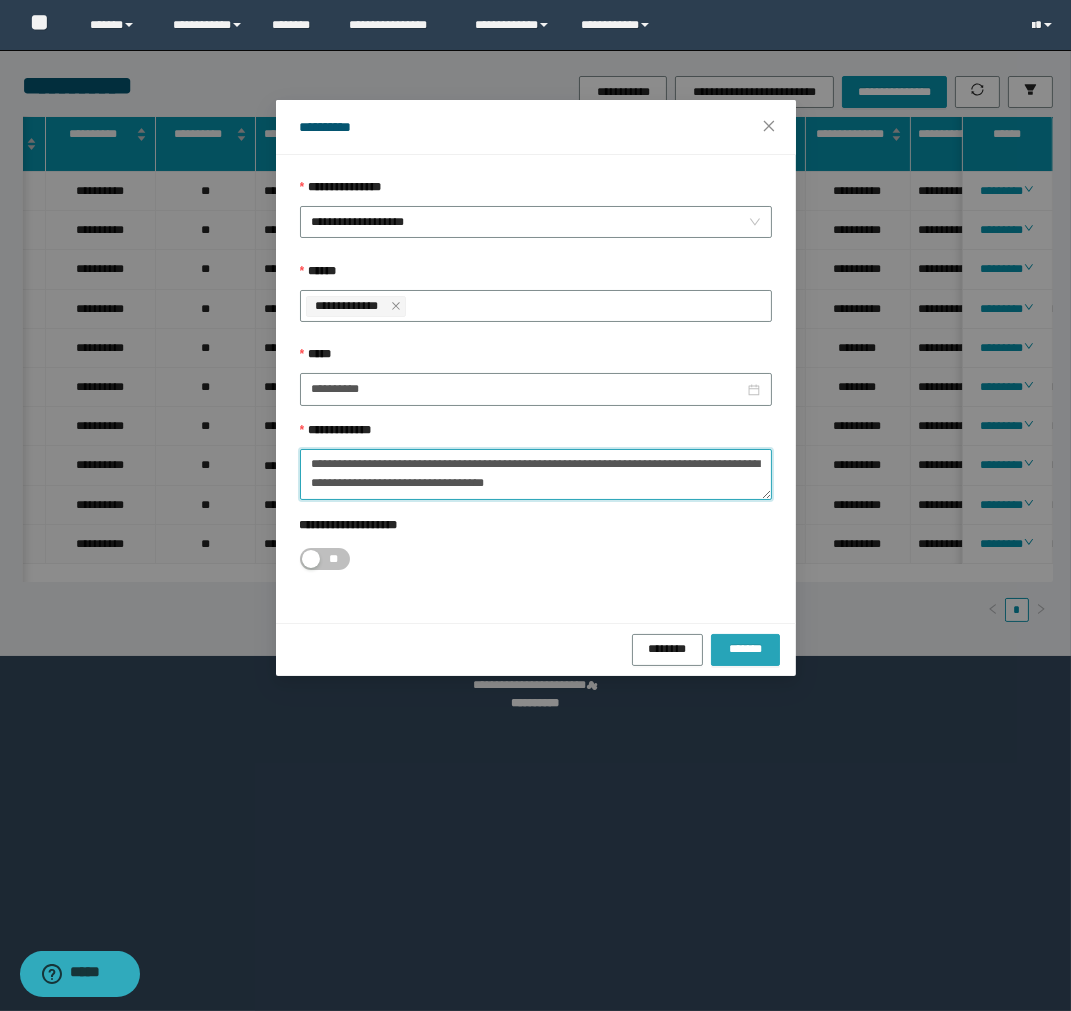 type on "**********" 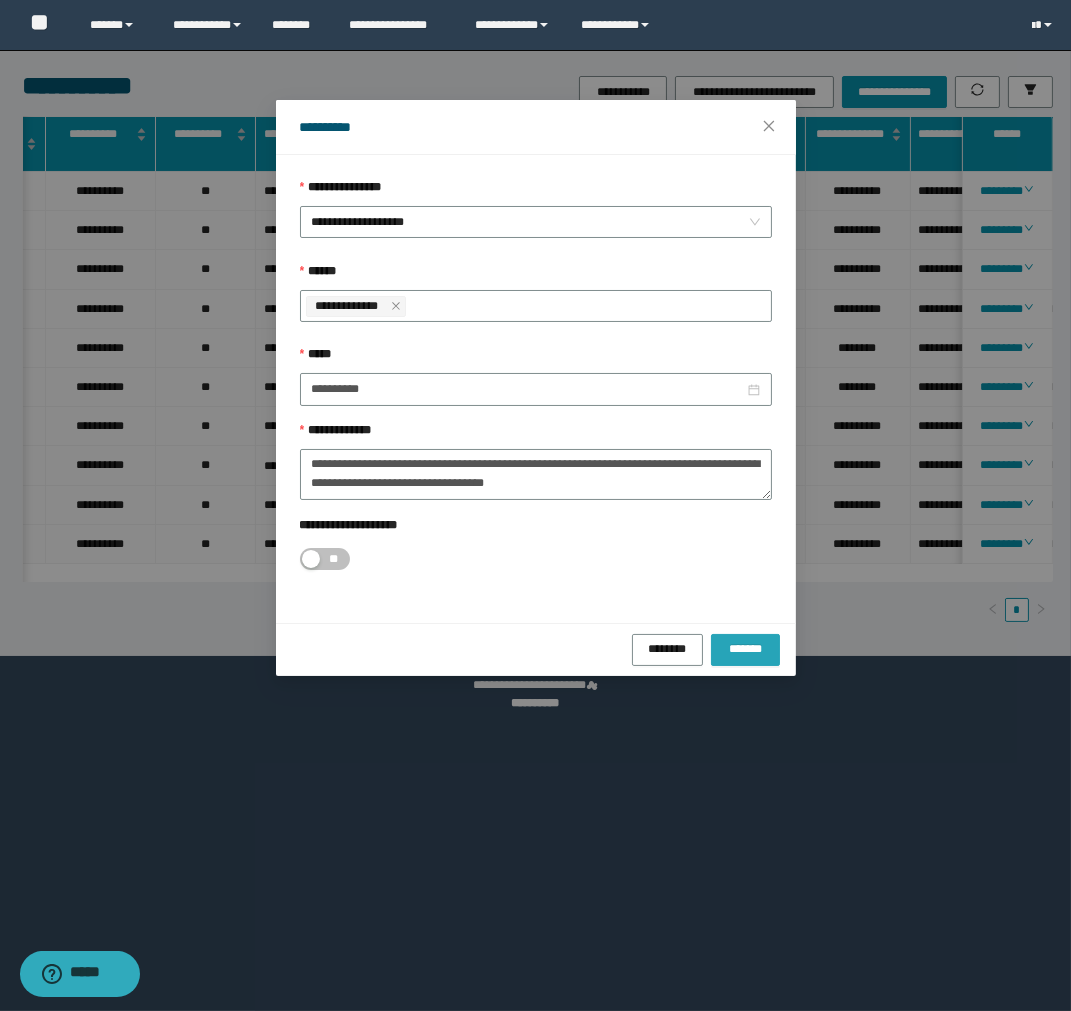 click on "*******" at bounding box center [745, 650] 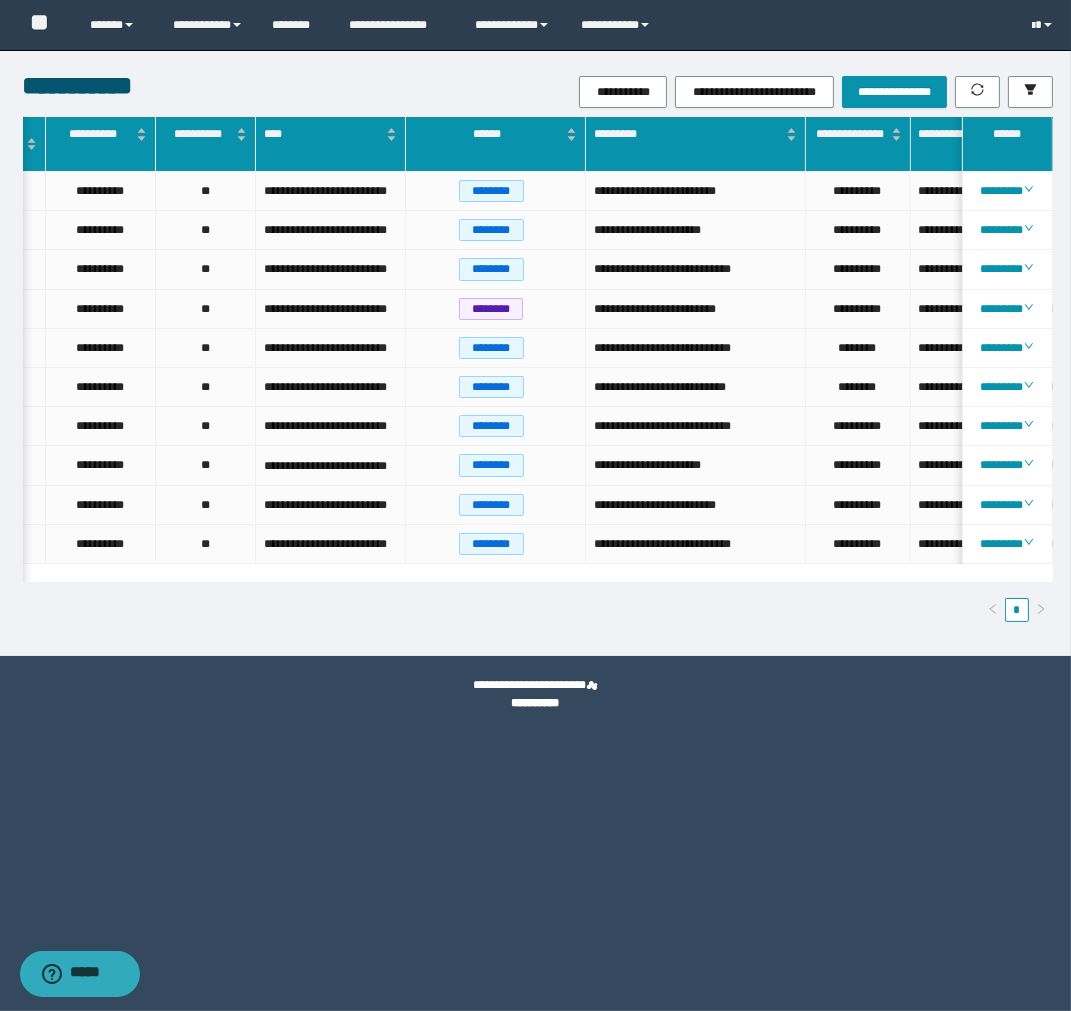 scroll, scrollTop: 0, scrollLeft: 37, axis: horizontal 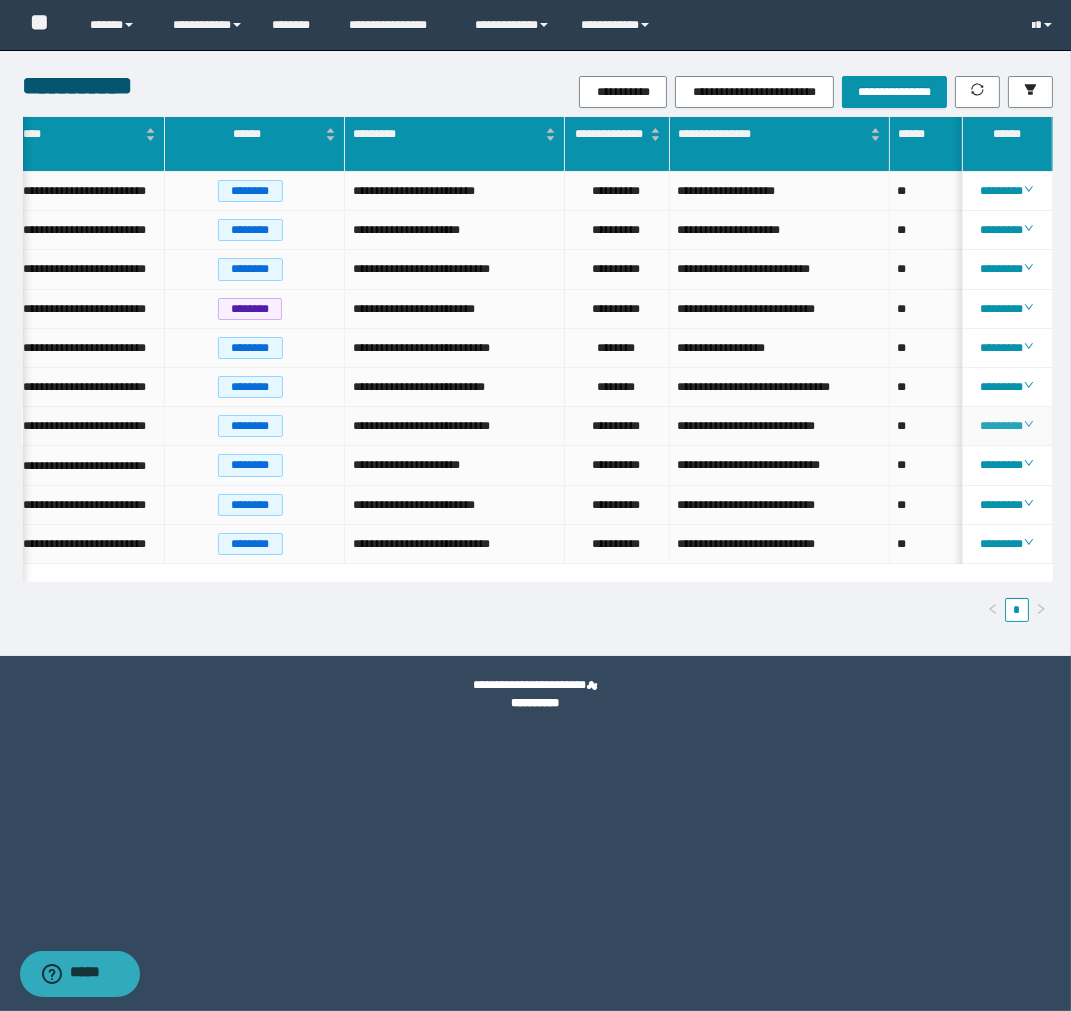 click on "********" at bounding box center [1007, 426] 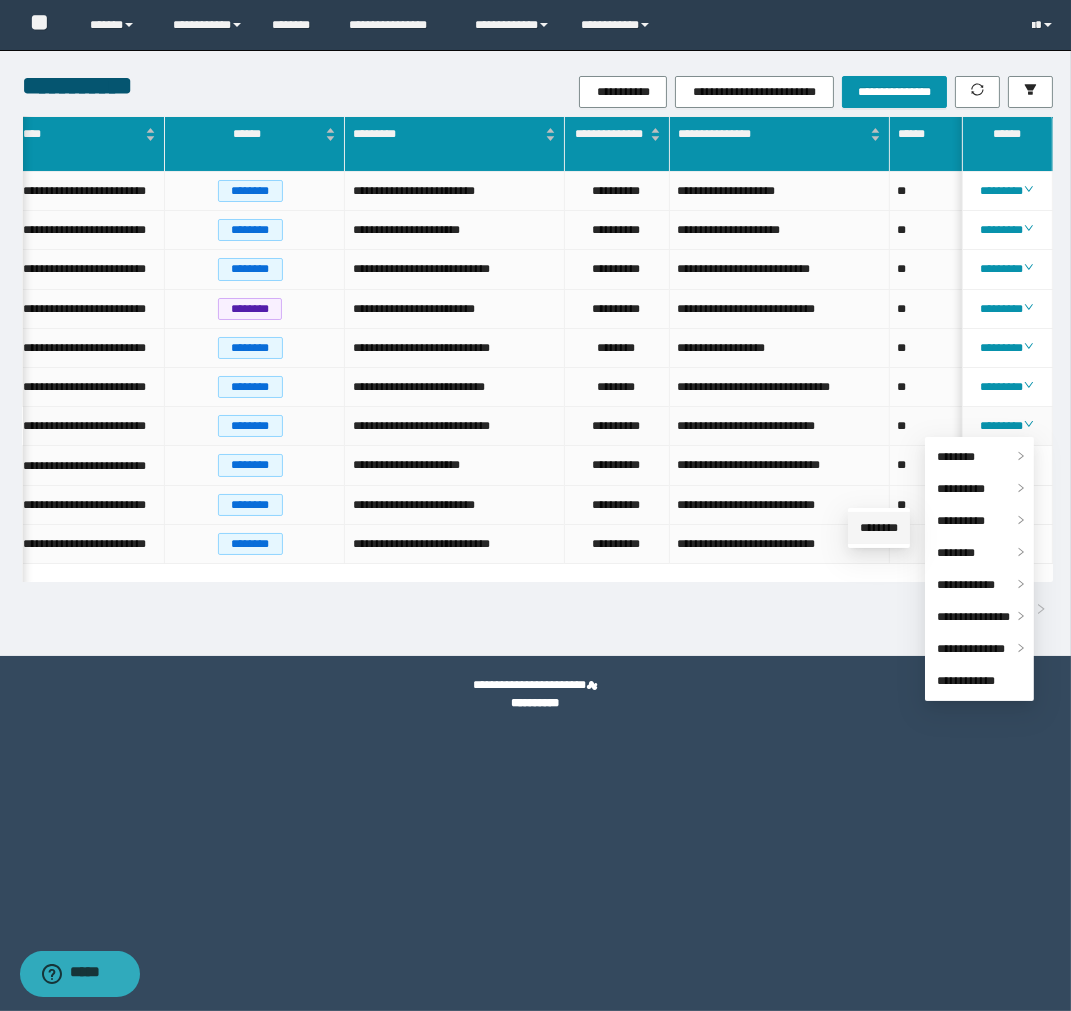 click on "********" at bounding box center (879, 528) 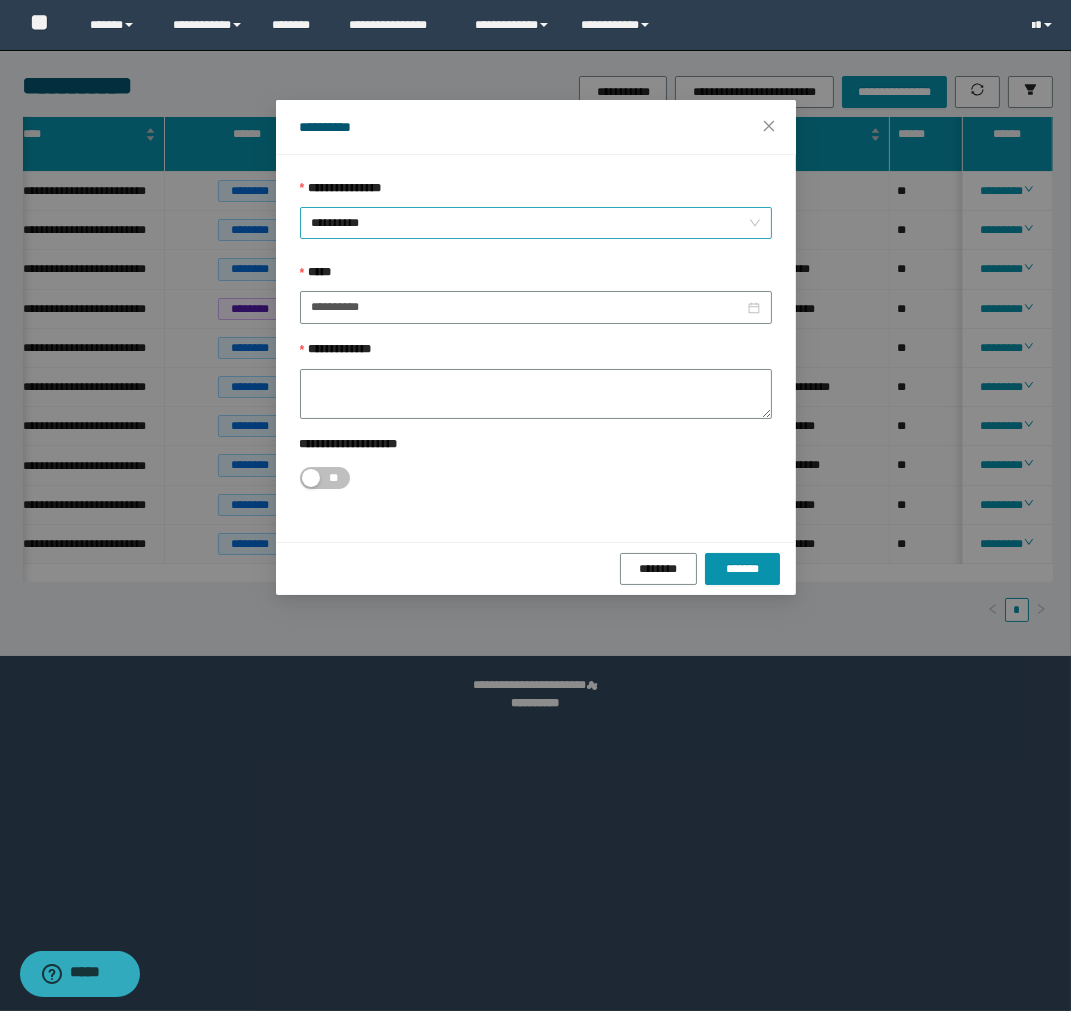 click on "**********" at bounding box center [536, 223] 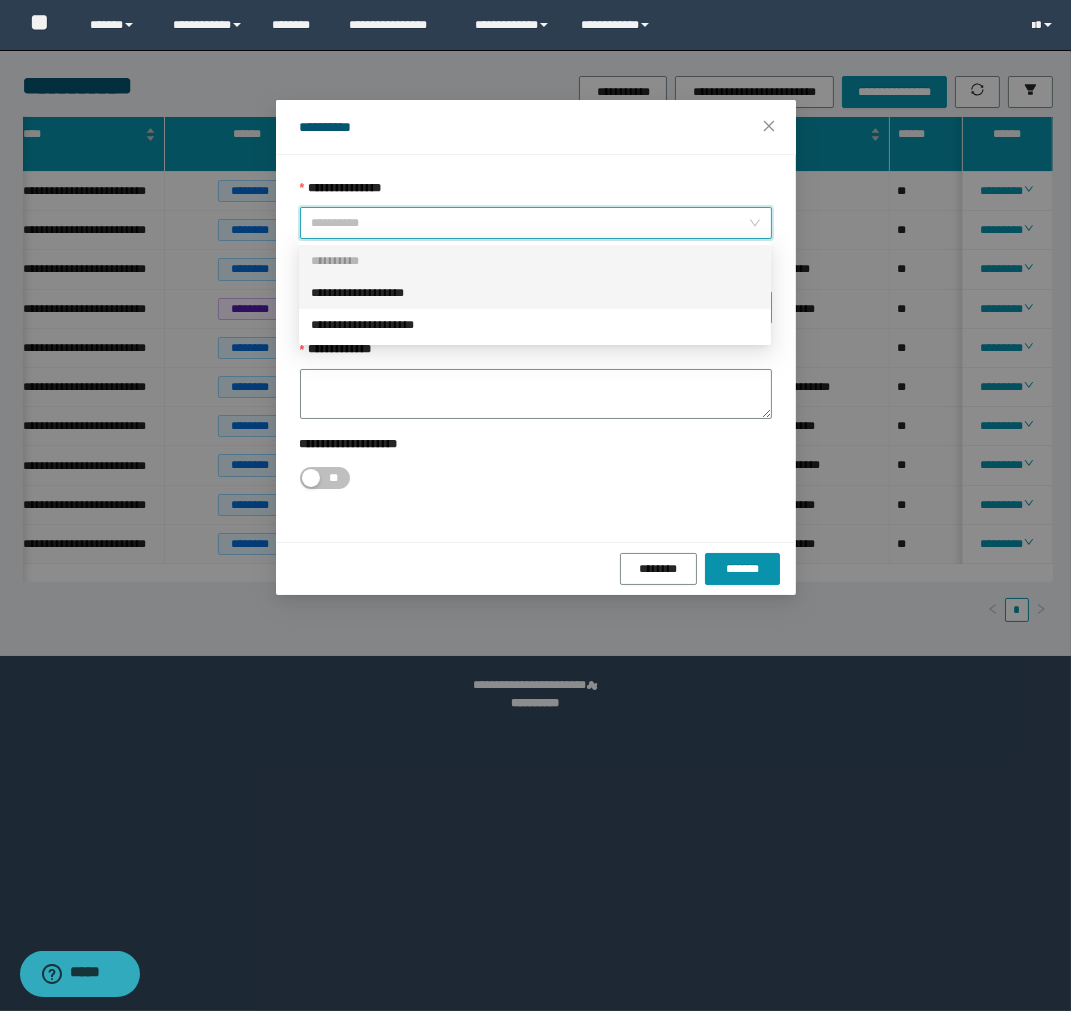 click on "**********" at bounding box center [535, 293] 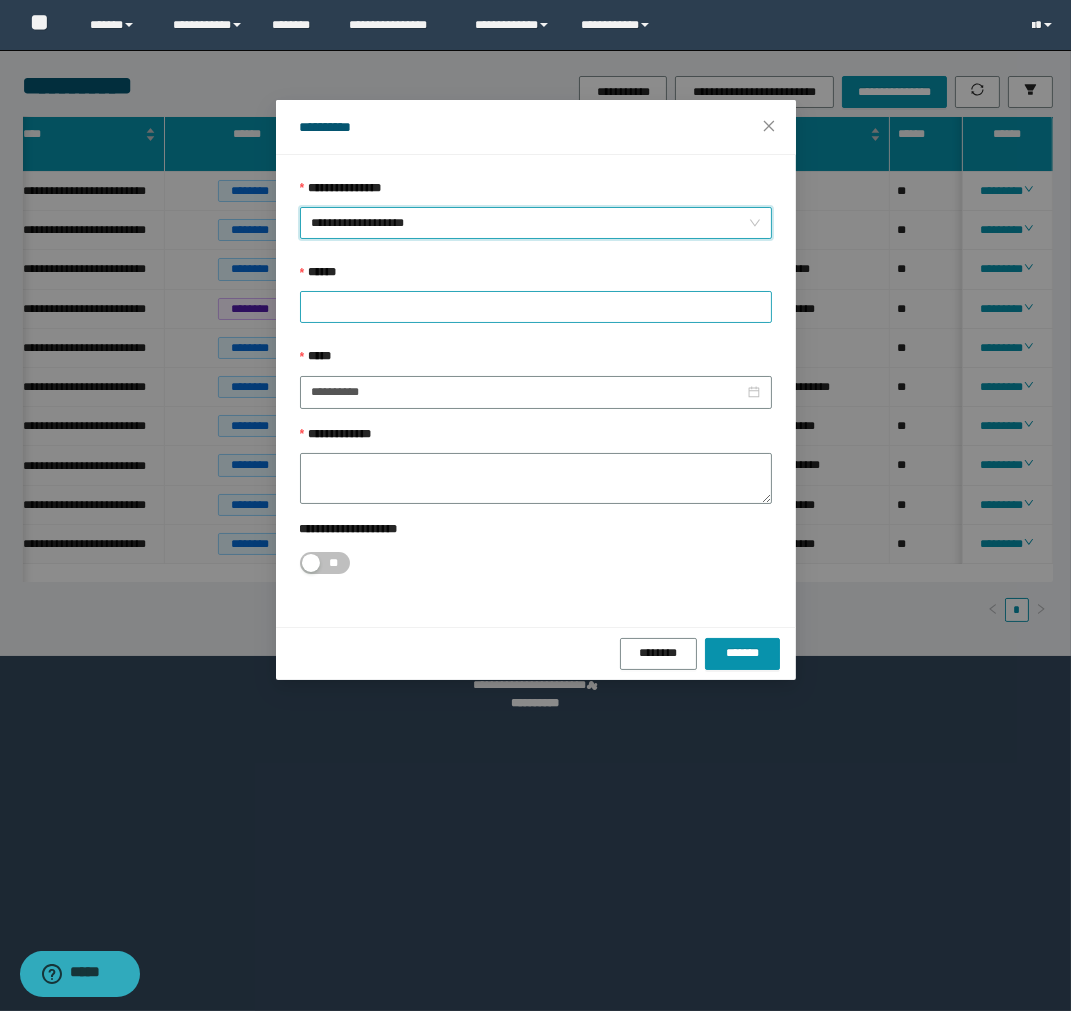 click at bounding box center (535, 307) 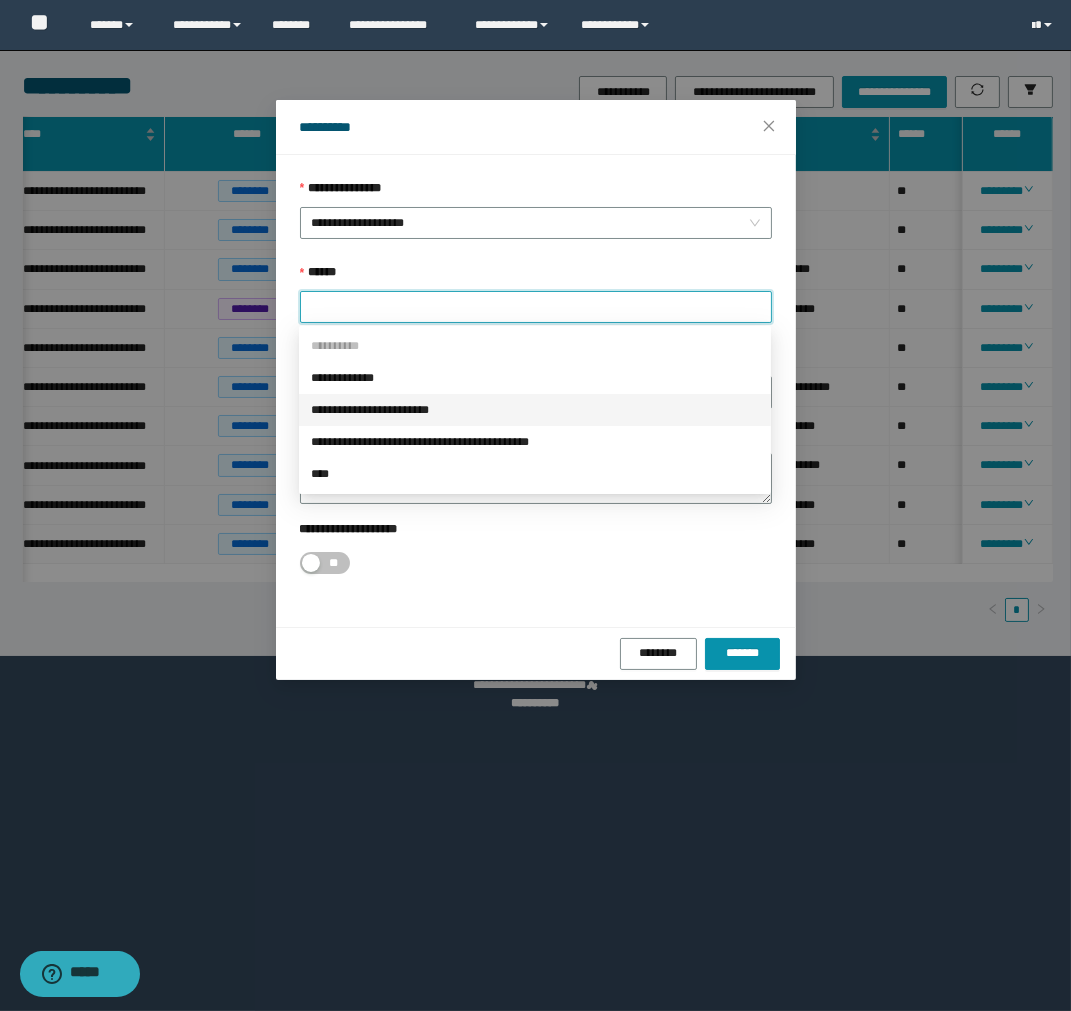 click on "**********" at bounding box center [535, 410] 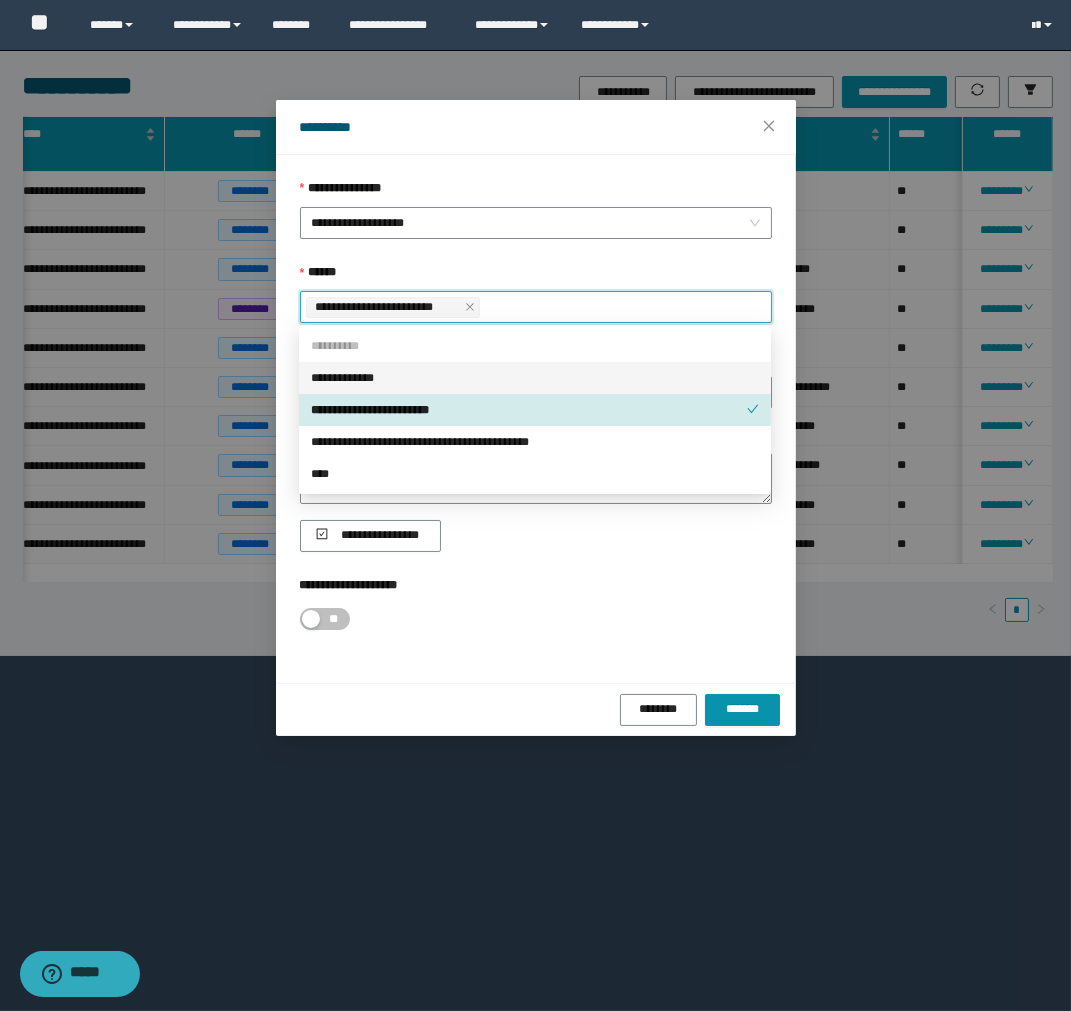click on "******" at bounding box center (536, 277) 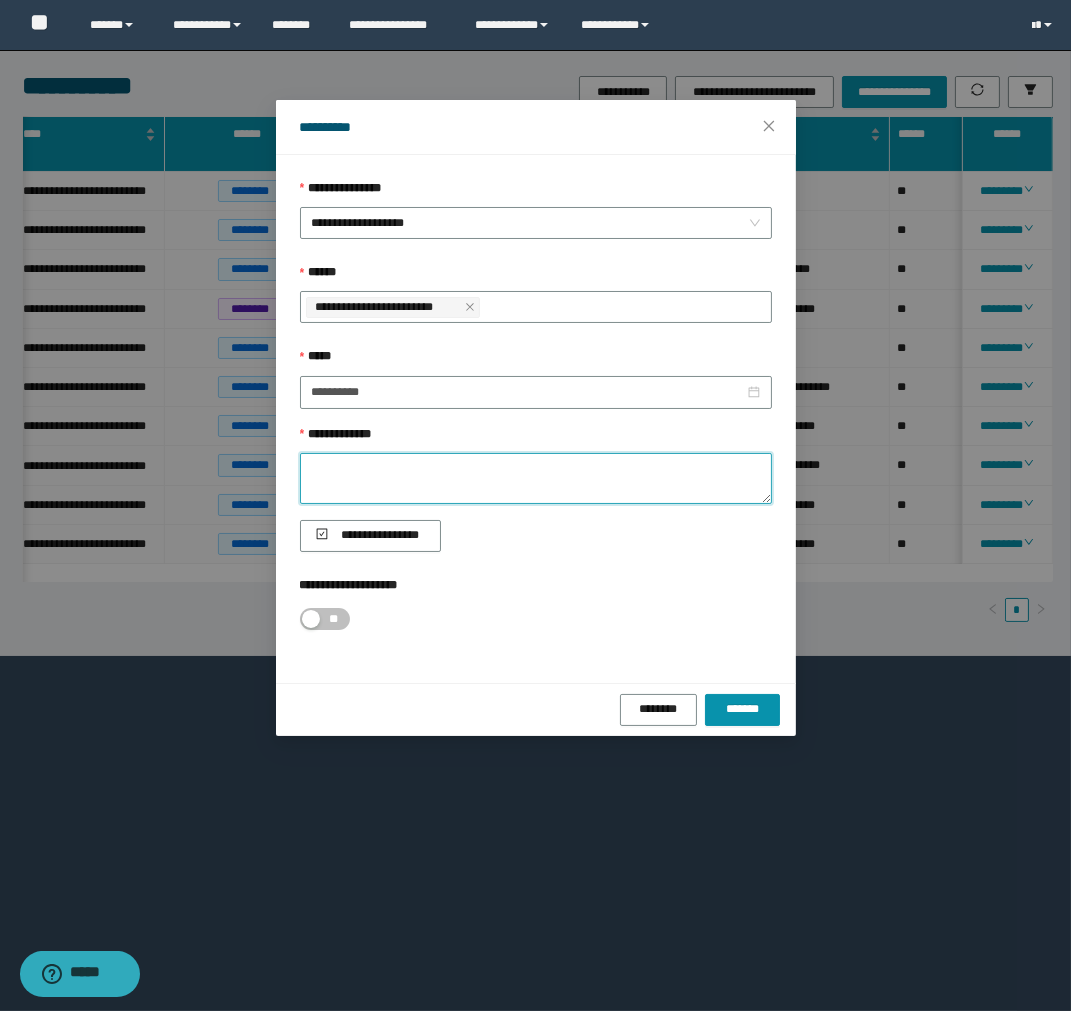click on "**********" at bounding box center [536, 478] 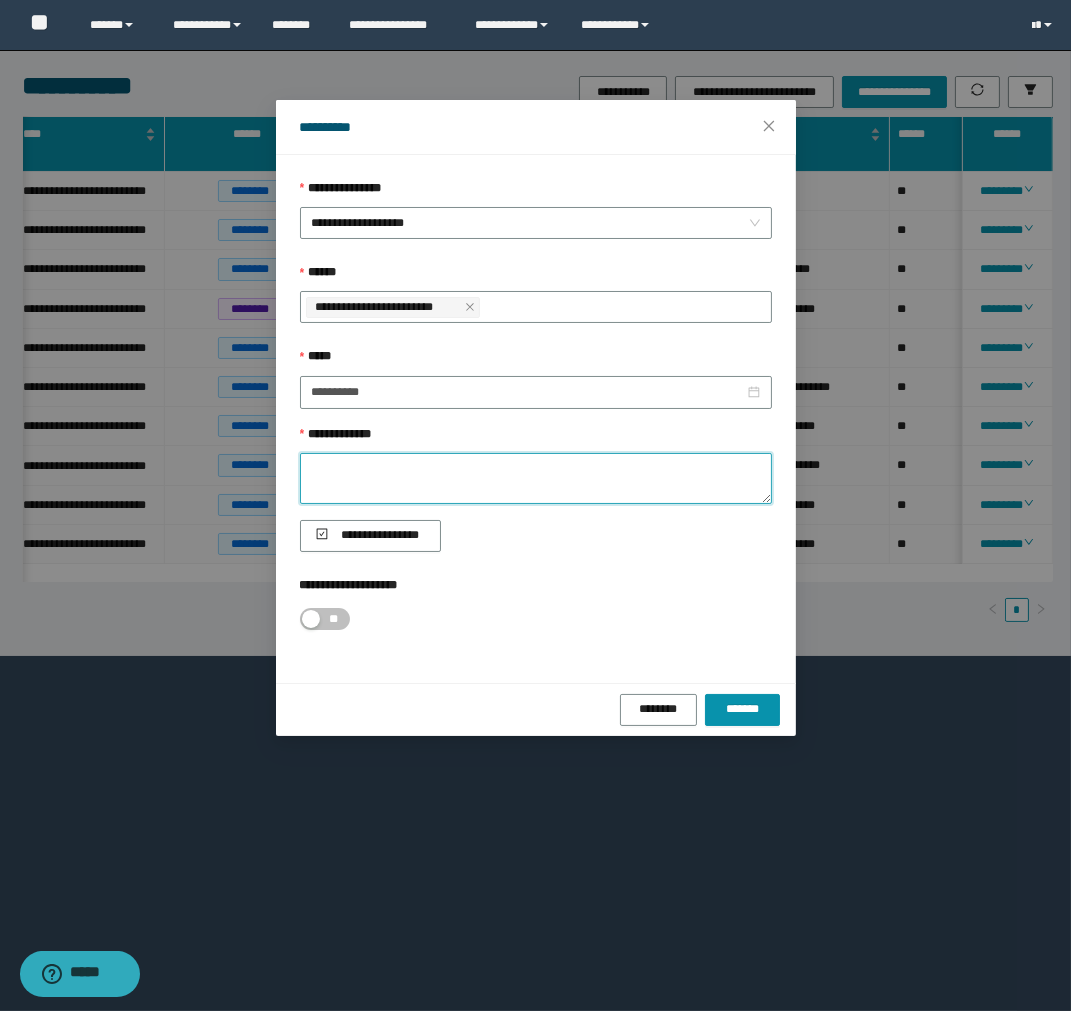 paste on "**********" 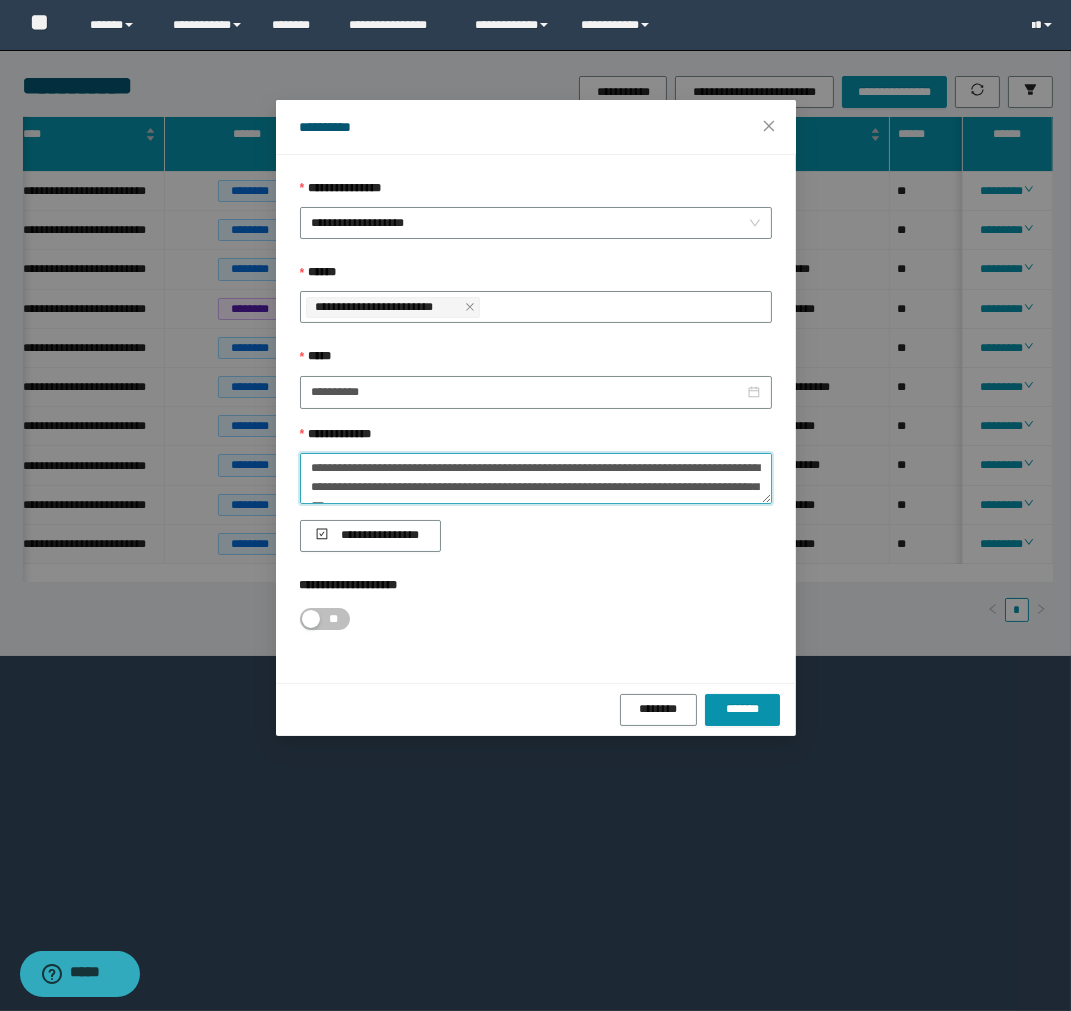 scroll, scrollTop: 12, scrollLeft: 0, axis: vertical 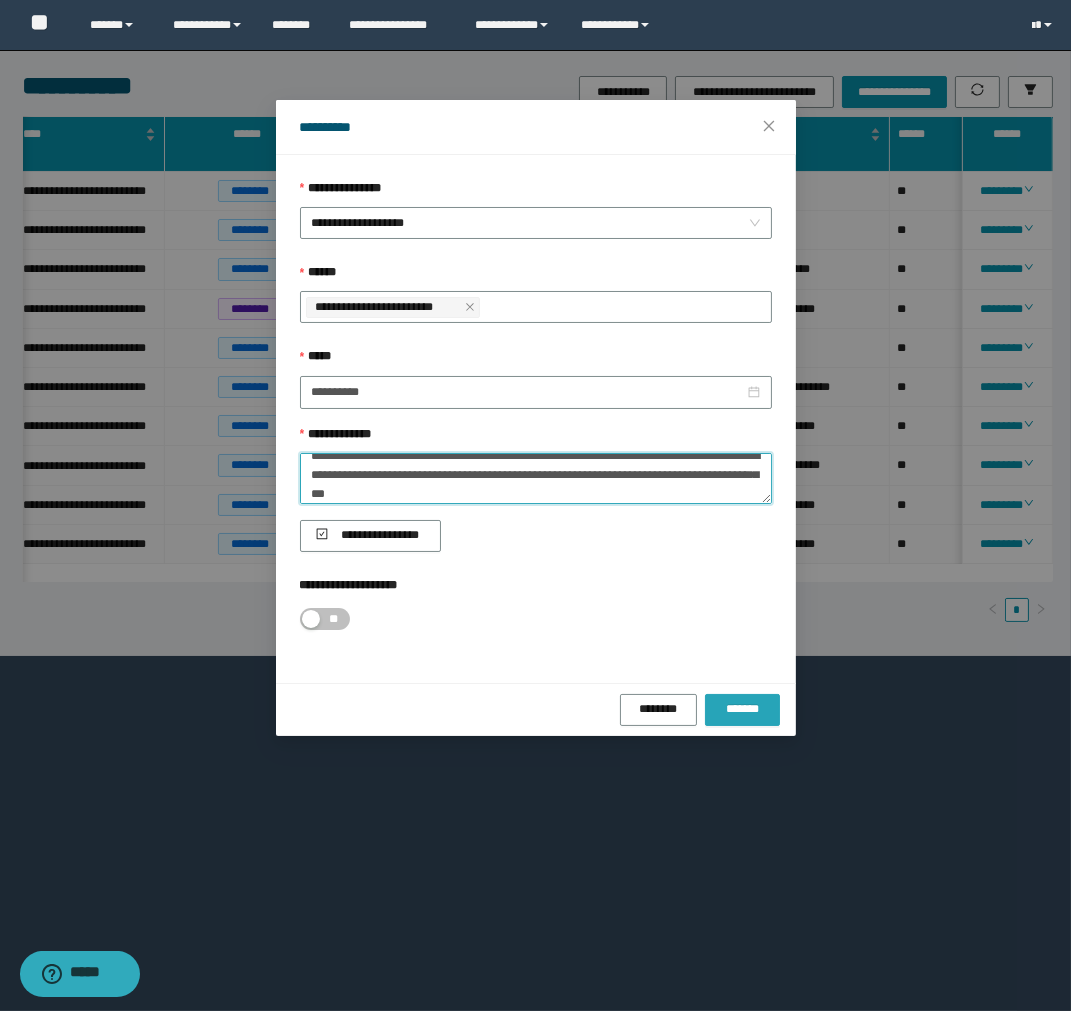 type on "**********" 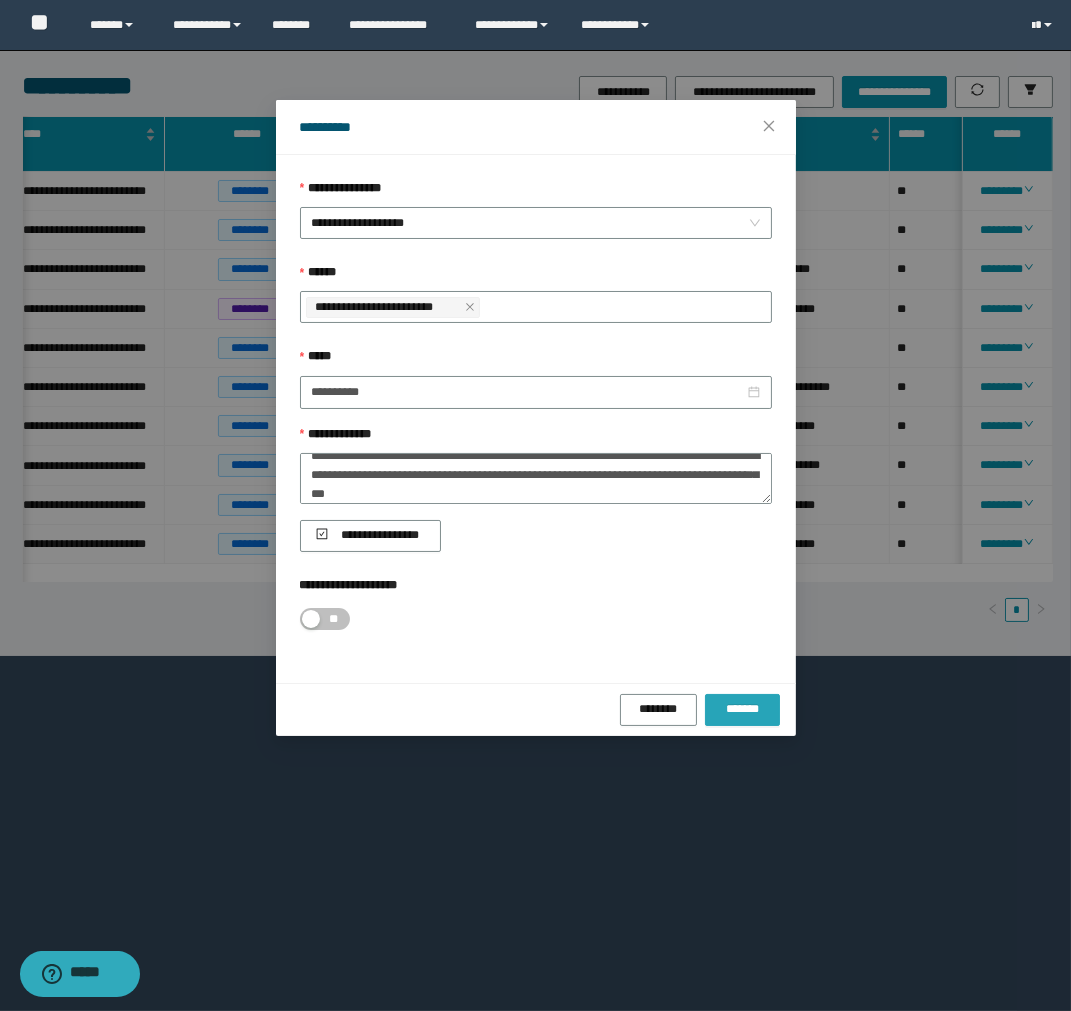click on "*******" at bounding box center (742, 709) 